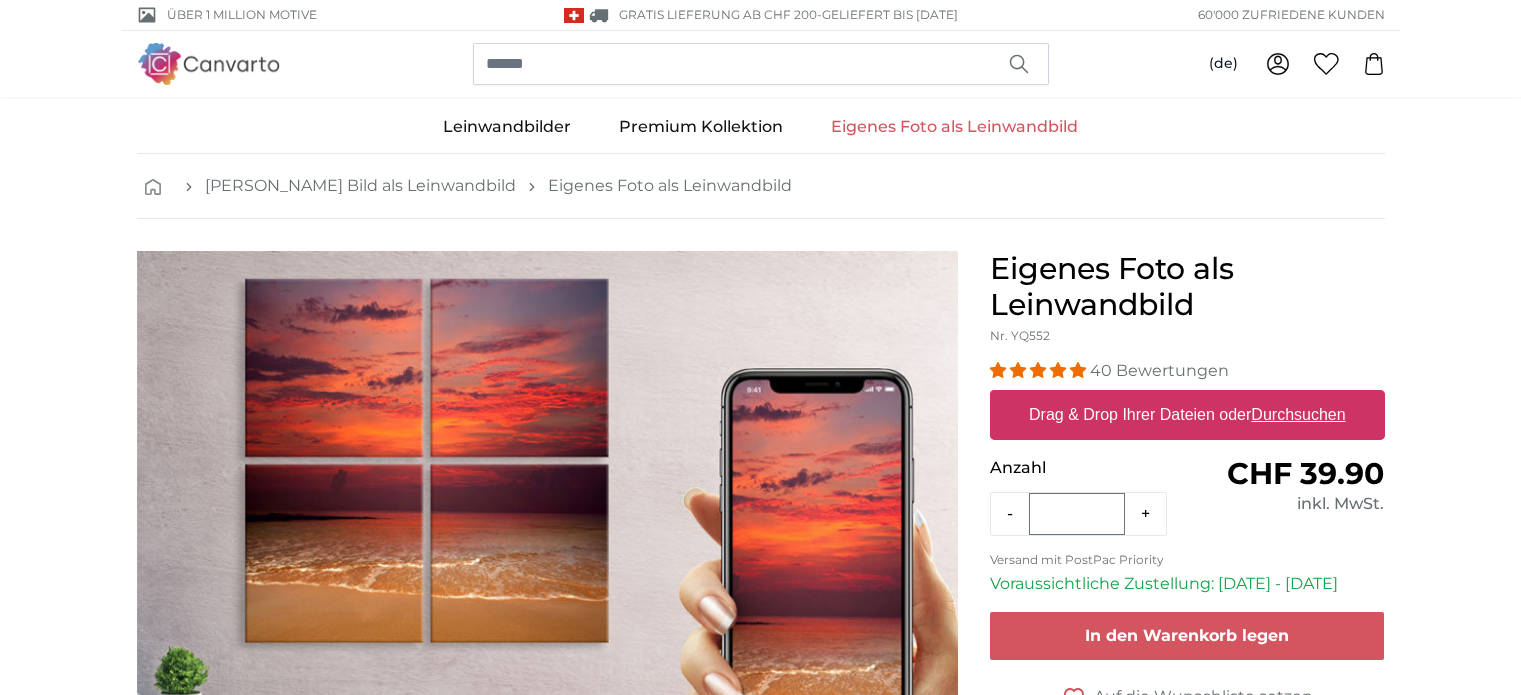 scroll, scrollTop: 0, scrollLeft: 0, axis: both 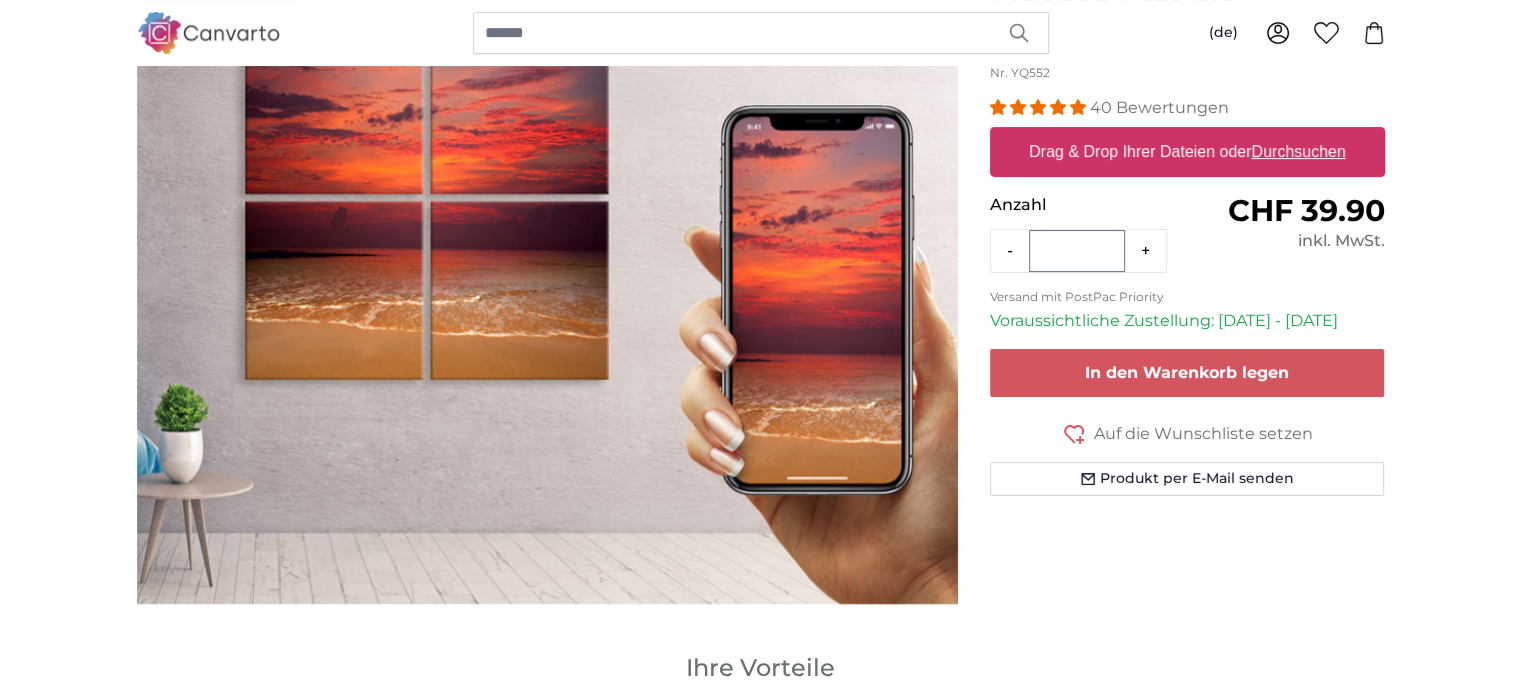 click on "Durchsuchen" at bounding box center [1298, 151] 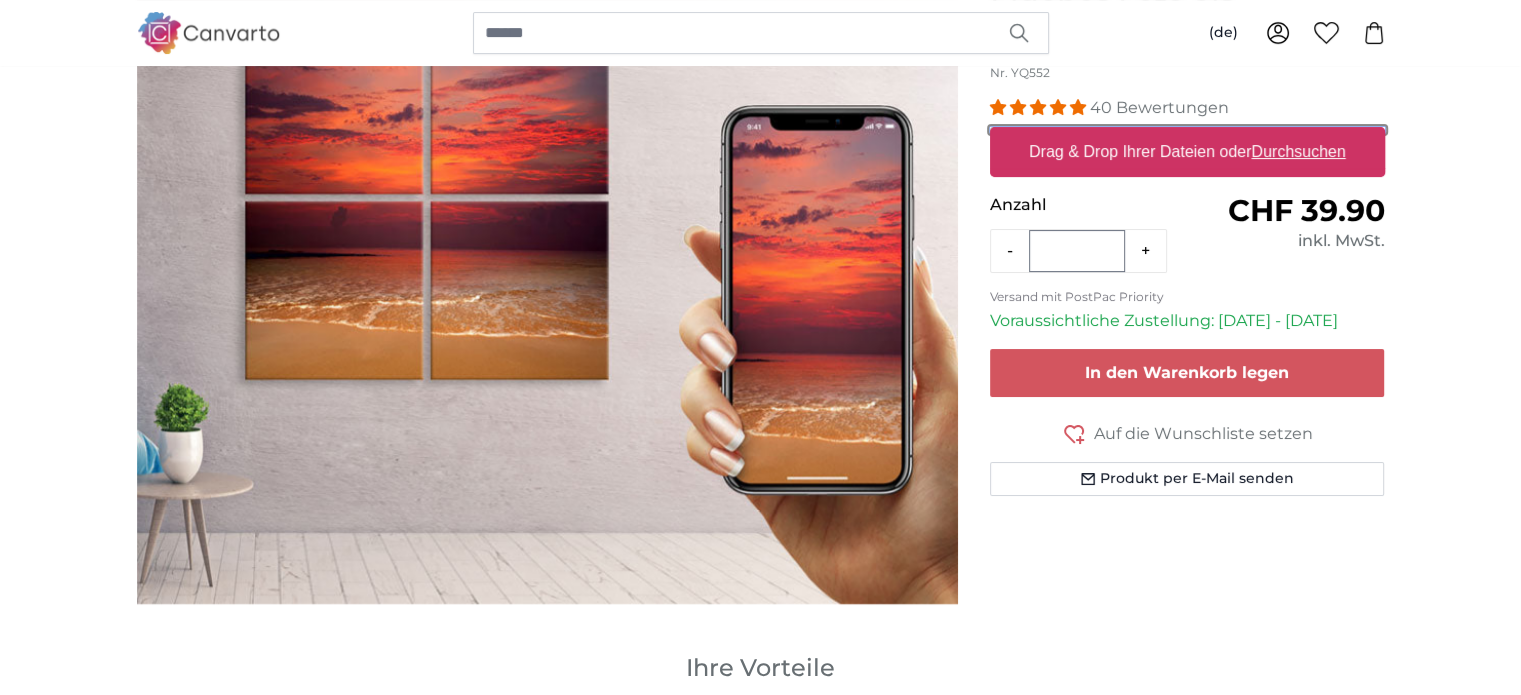 click on "Drag & Drop Ihrer Dateien oder  Durchsuchen" at bounding box center [1187, 130] 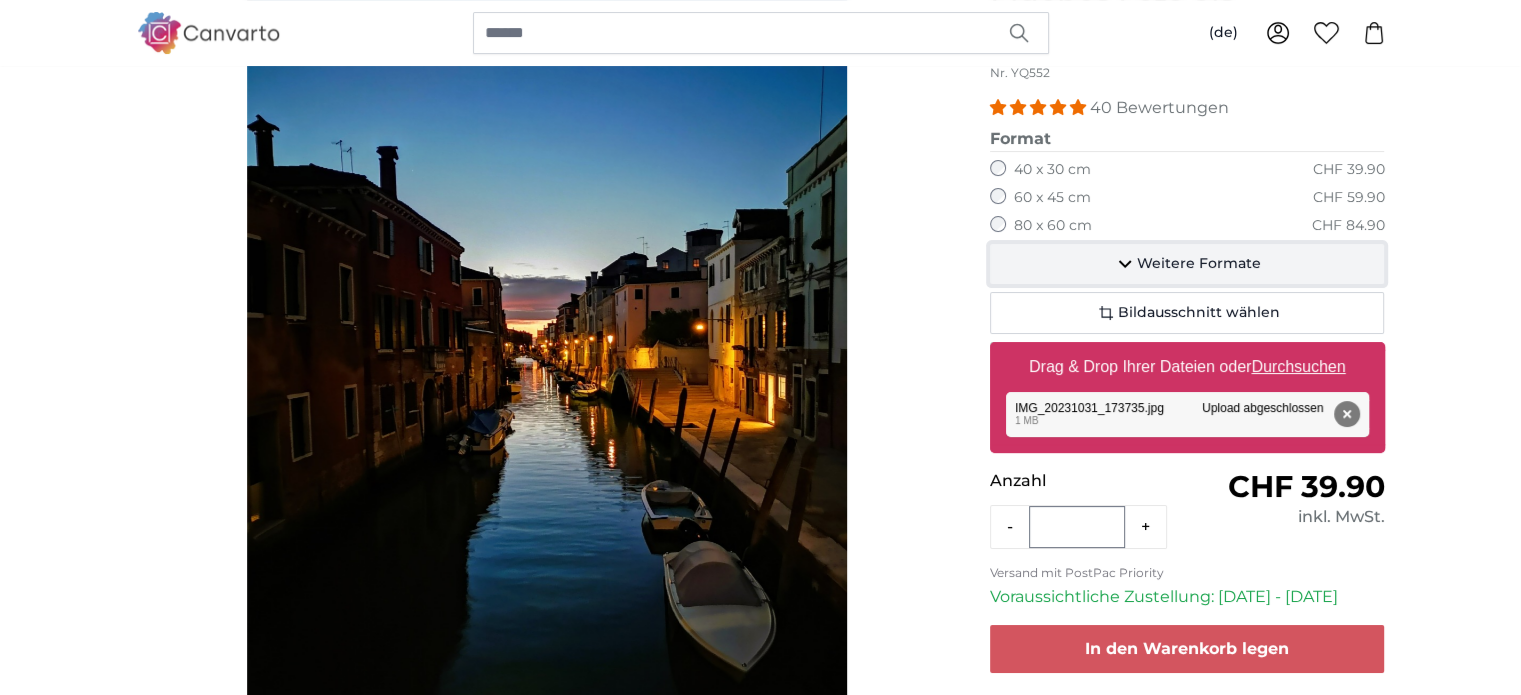 click on "Weitere Formate" 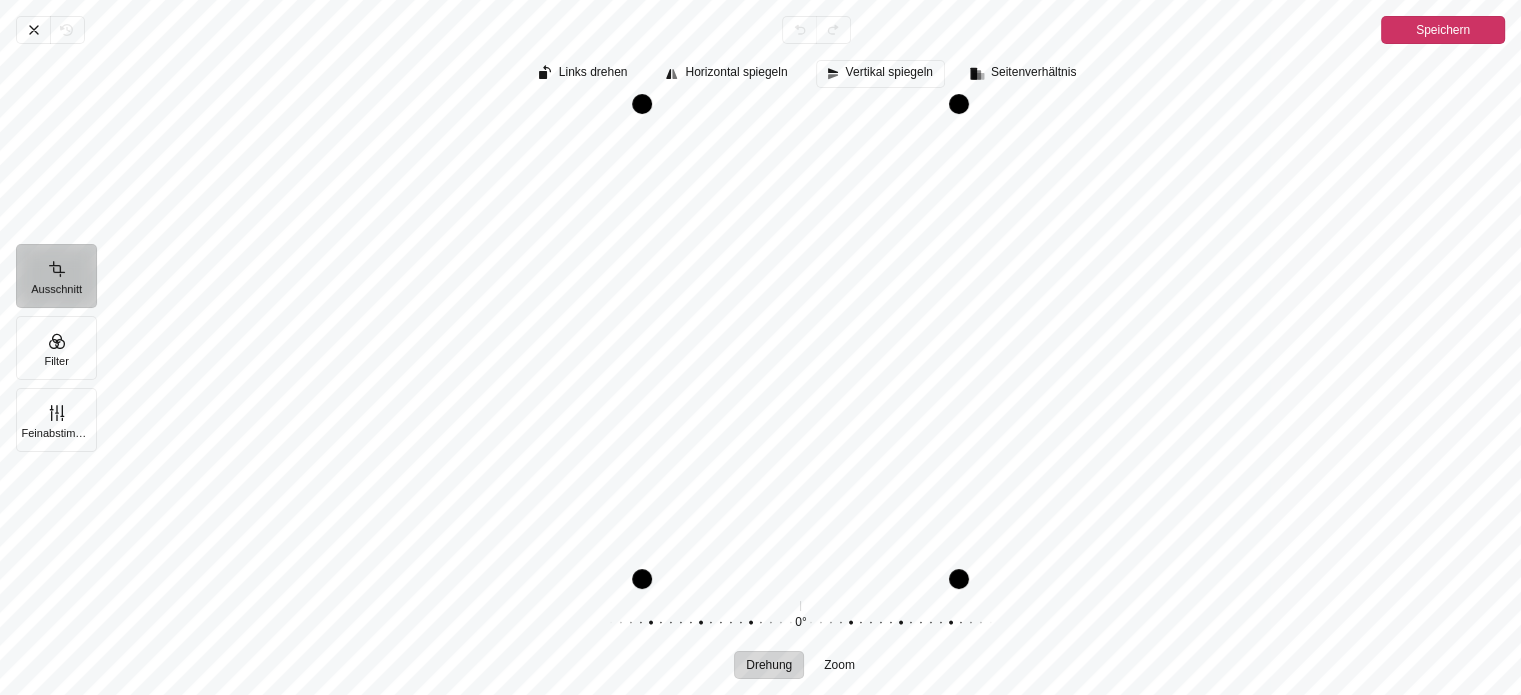 click on "Vertikal spiegeln" at bounding box center (889, 72) 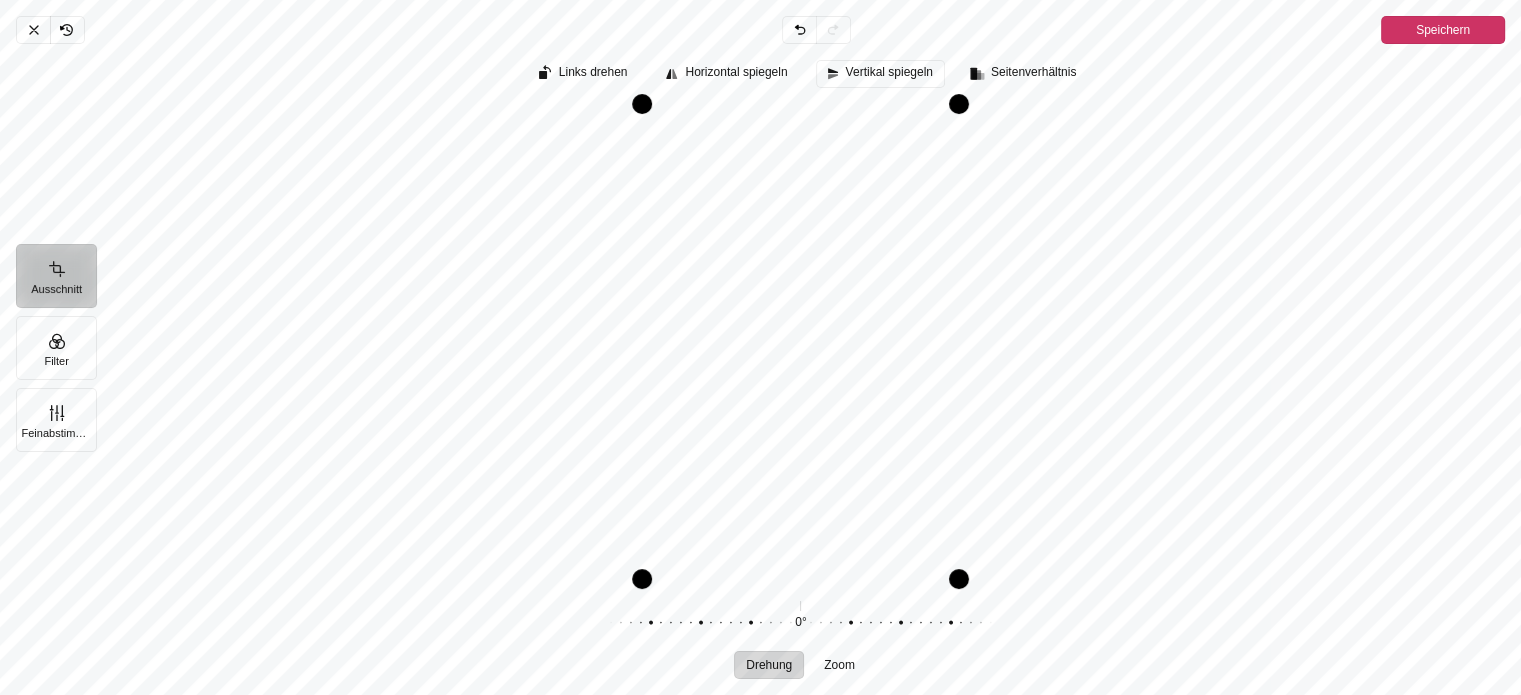 click on "Vertikal spiegeln" at bounding box center [889, 72] 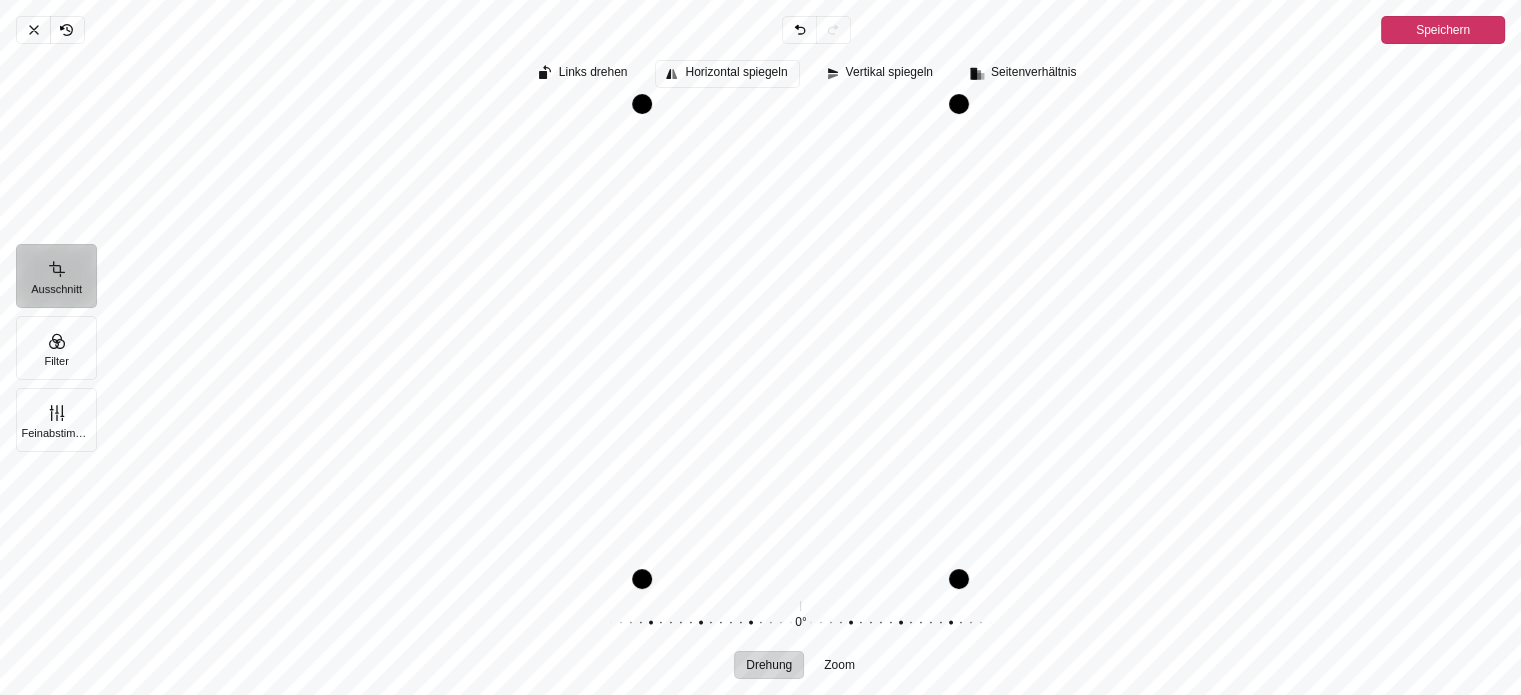 click on "Horizontal spiegeln" at bounding box center [736, 72] 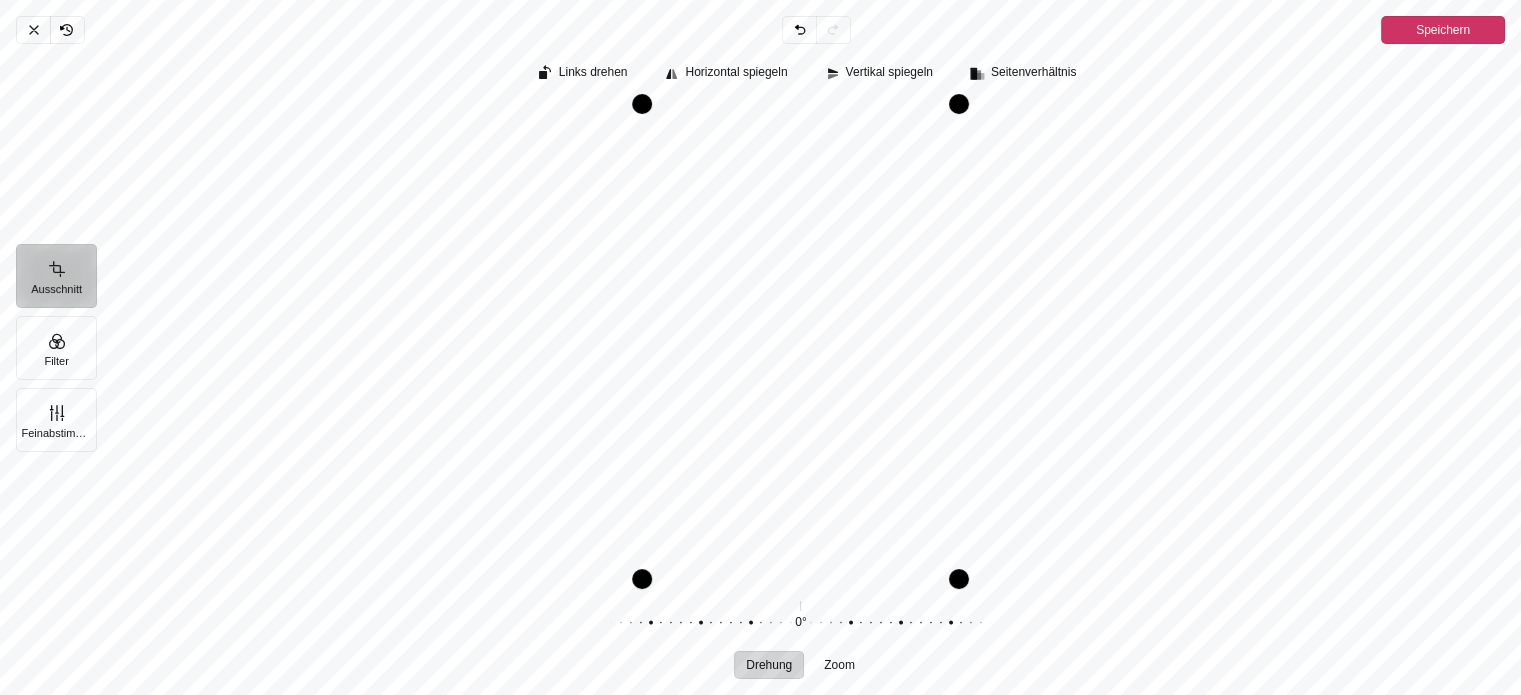 click on "Speichern" at bounding box center (1443, 30) 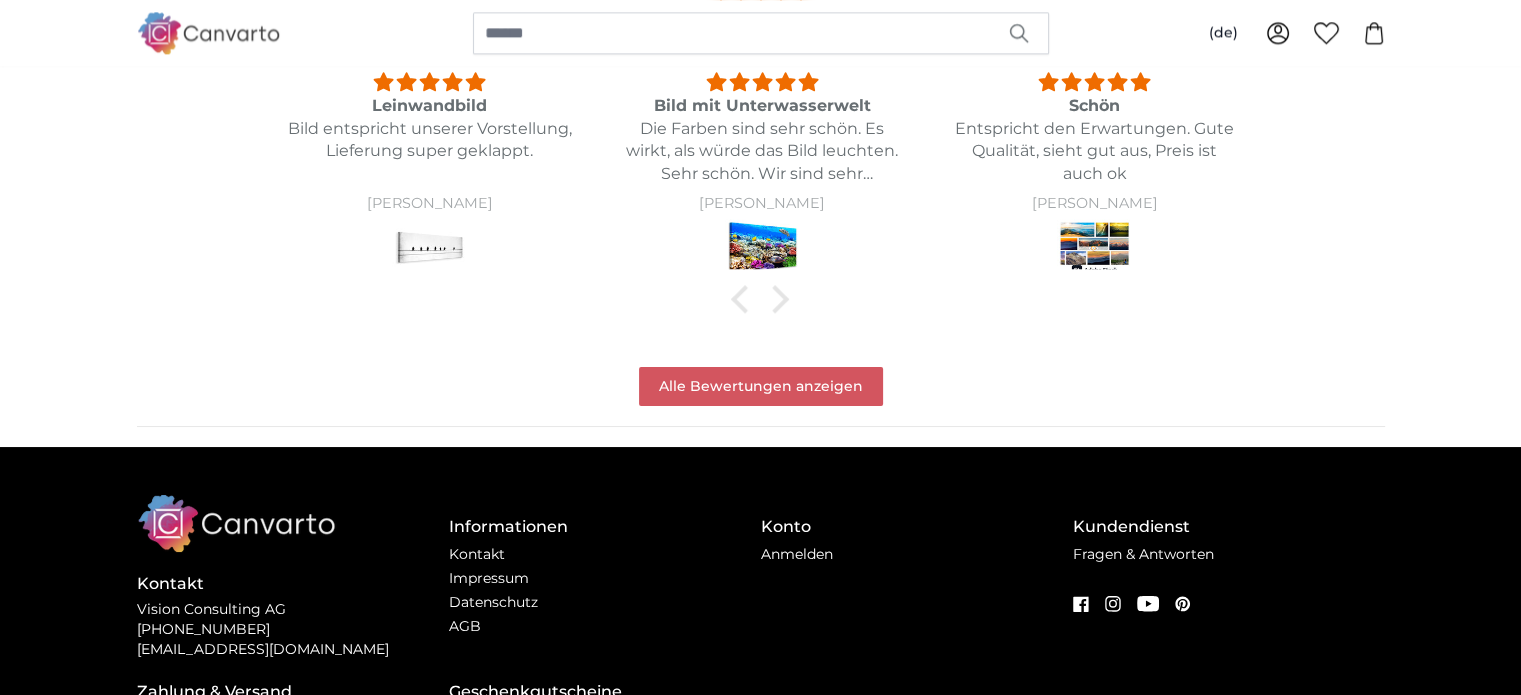 scroll, scrollTop: 2558, scrollLeft: 0, axis: vertical 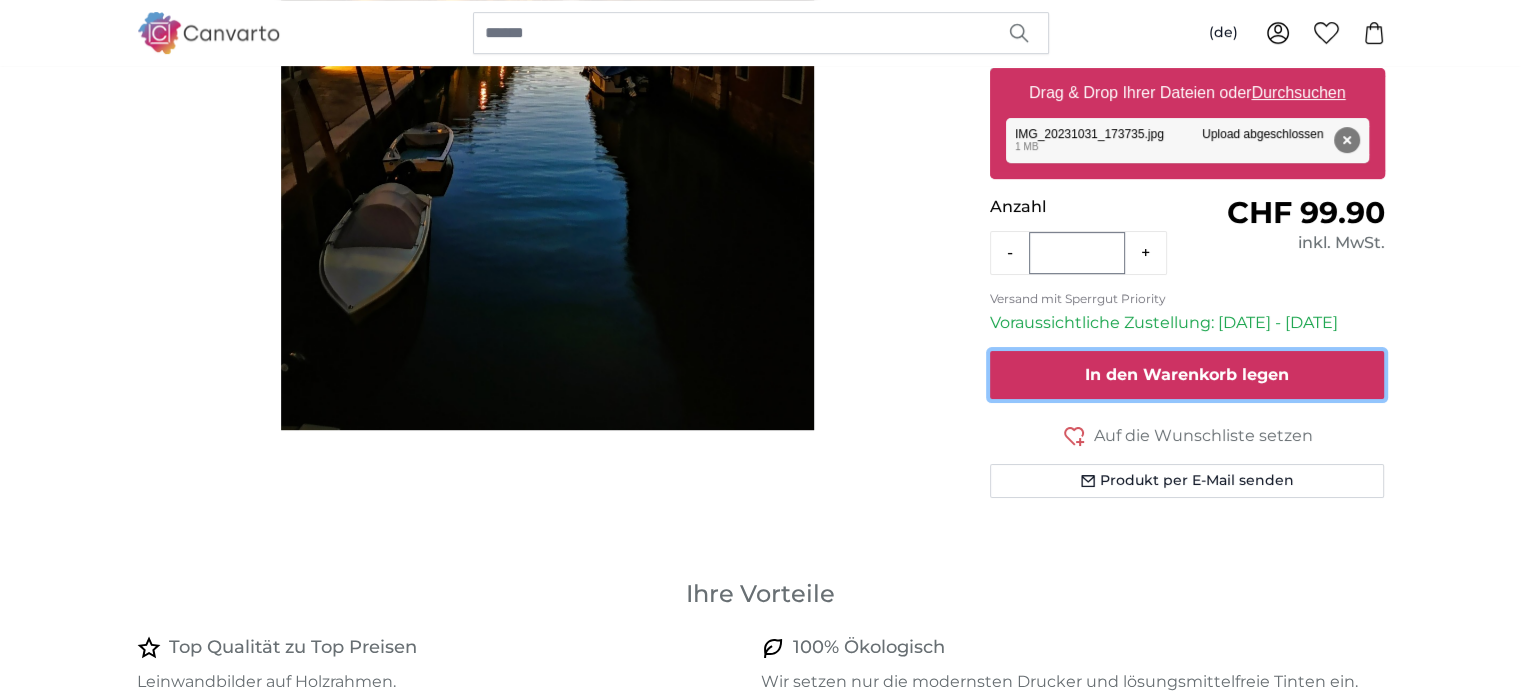 click on "In den Warenkorb legen" at bounding box center (1187, 374) 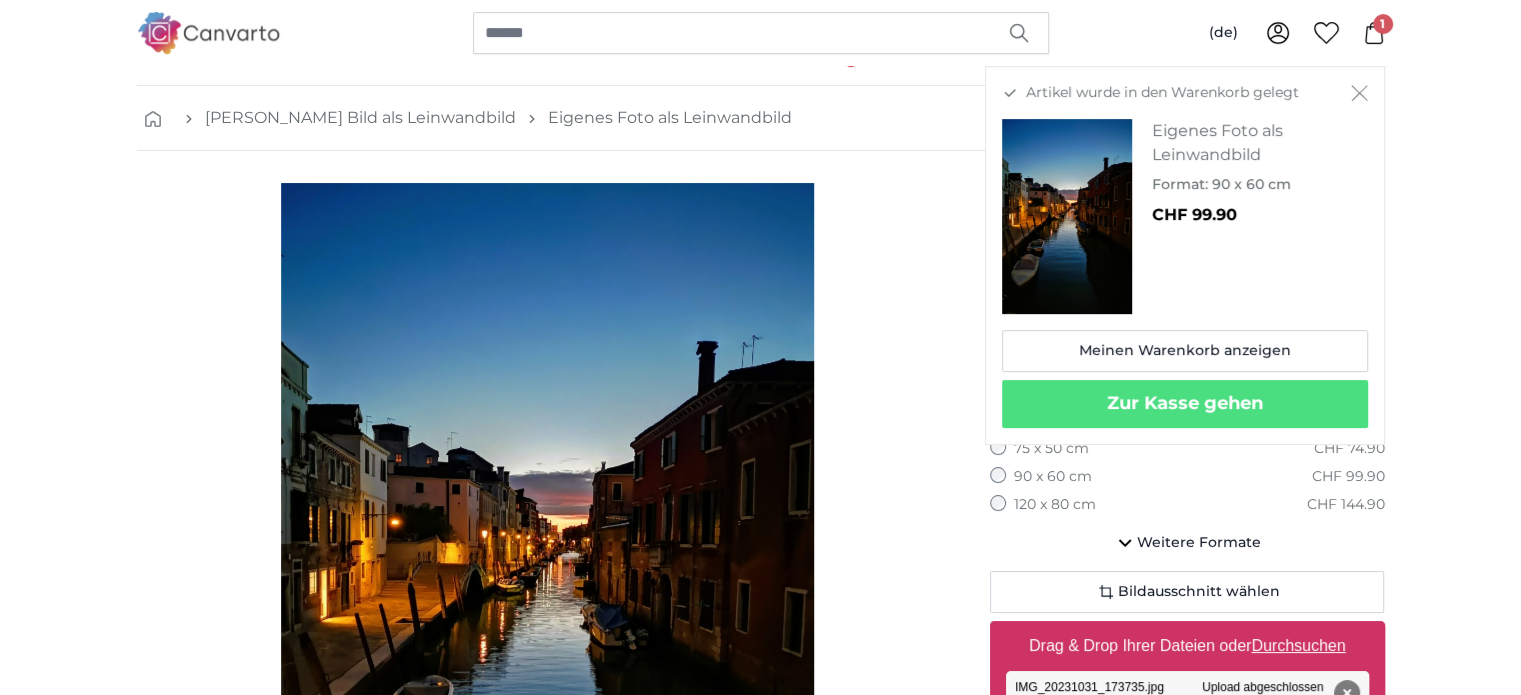 scroll, scrollTop: 0, scrollLeft: 0, axis: both 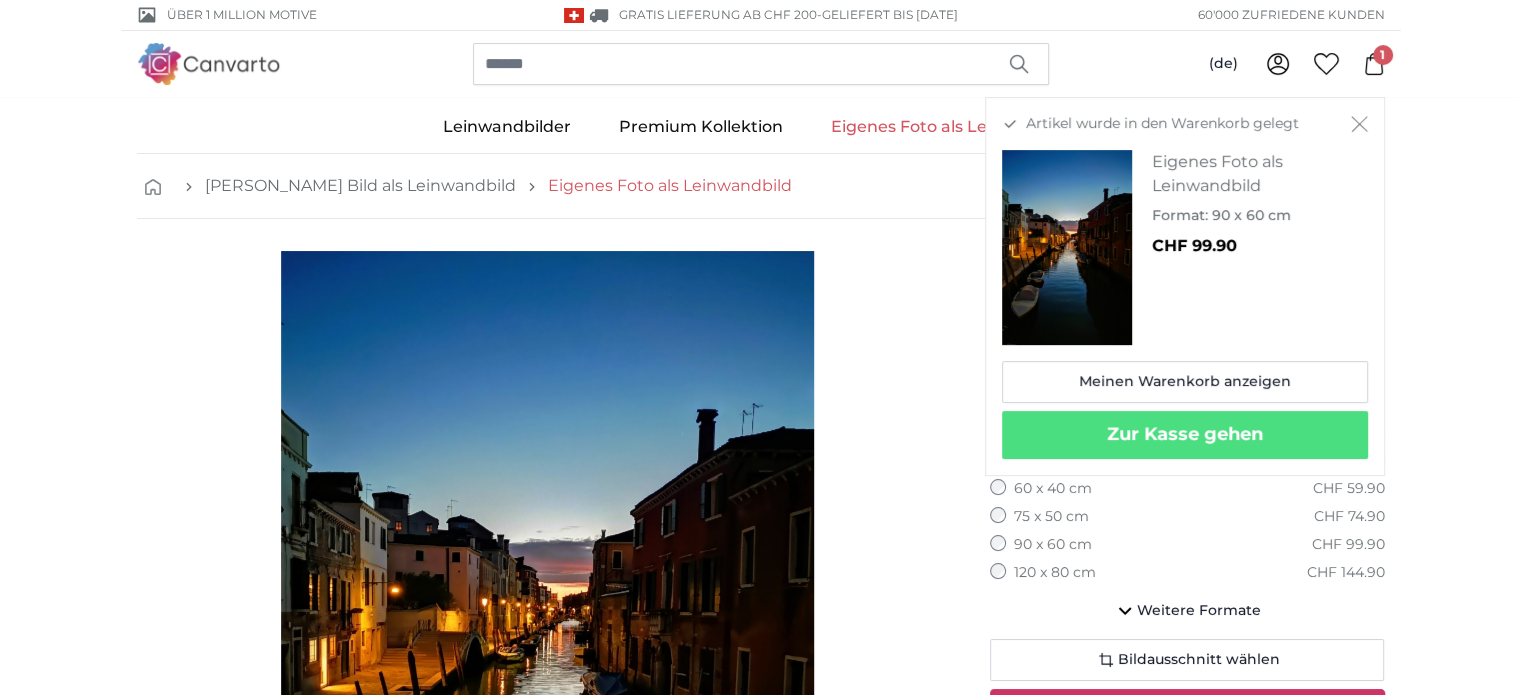 click on "Eigenes Foto als Leinwandbild" at bounding box center (670, 186) 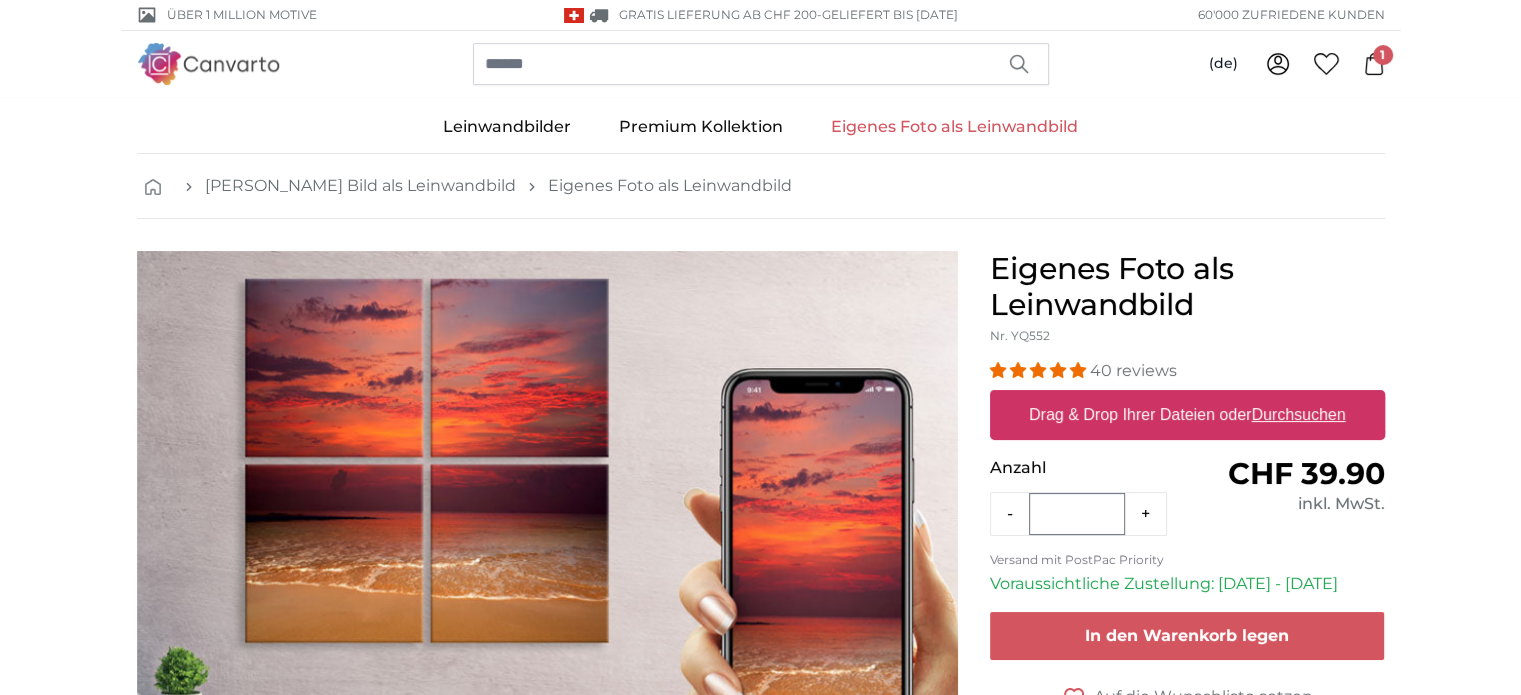 click on "Durchsuchen" at bounding box center (1298, 414) 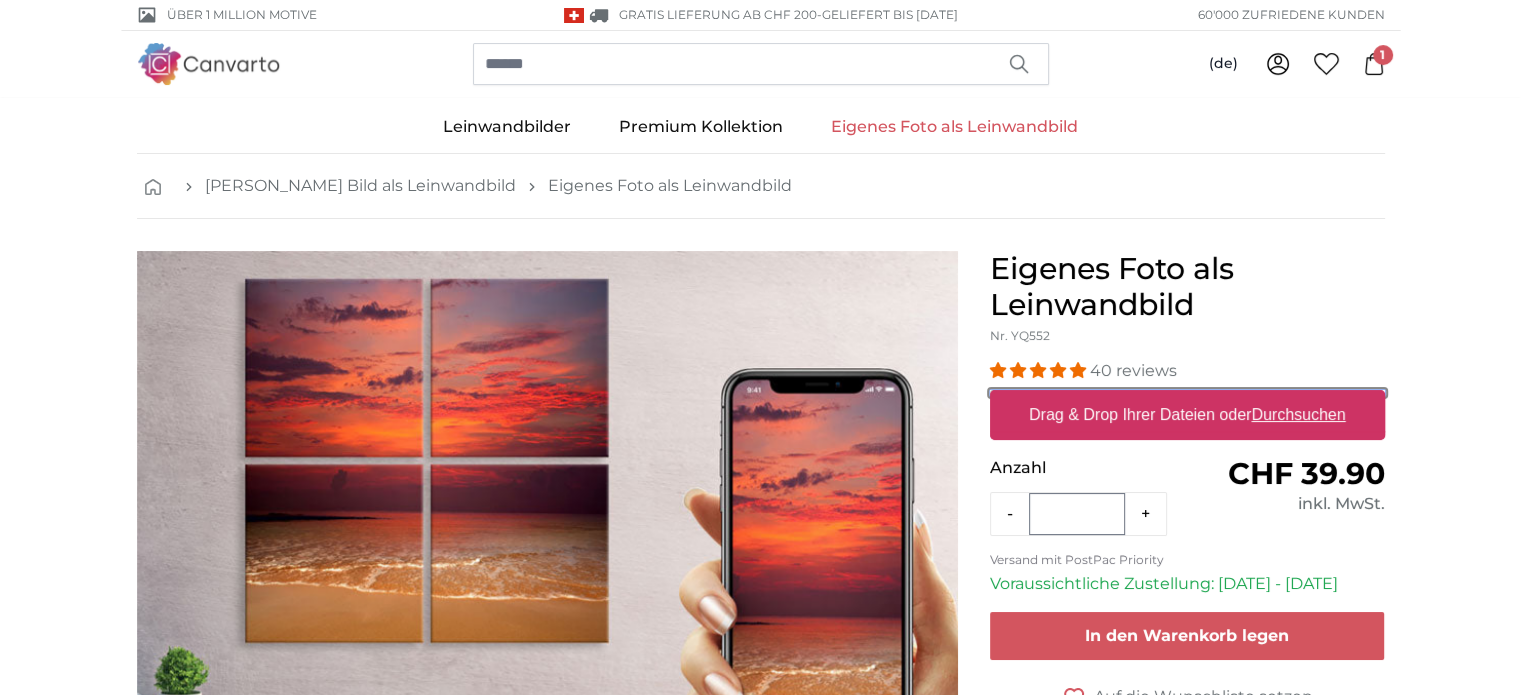 click on "Drag & Drop Ihrer Dateien oder  Durchsuchen" at bounding box center (1187, 393) 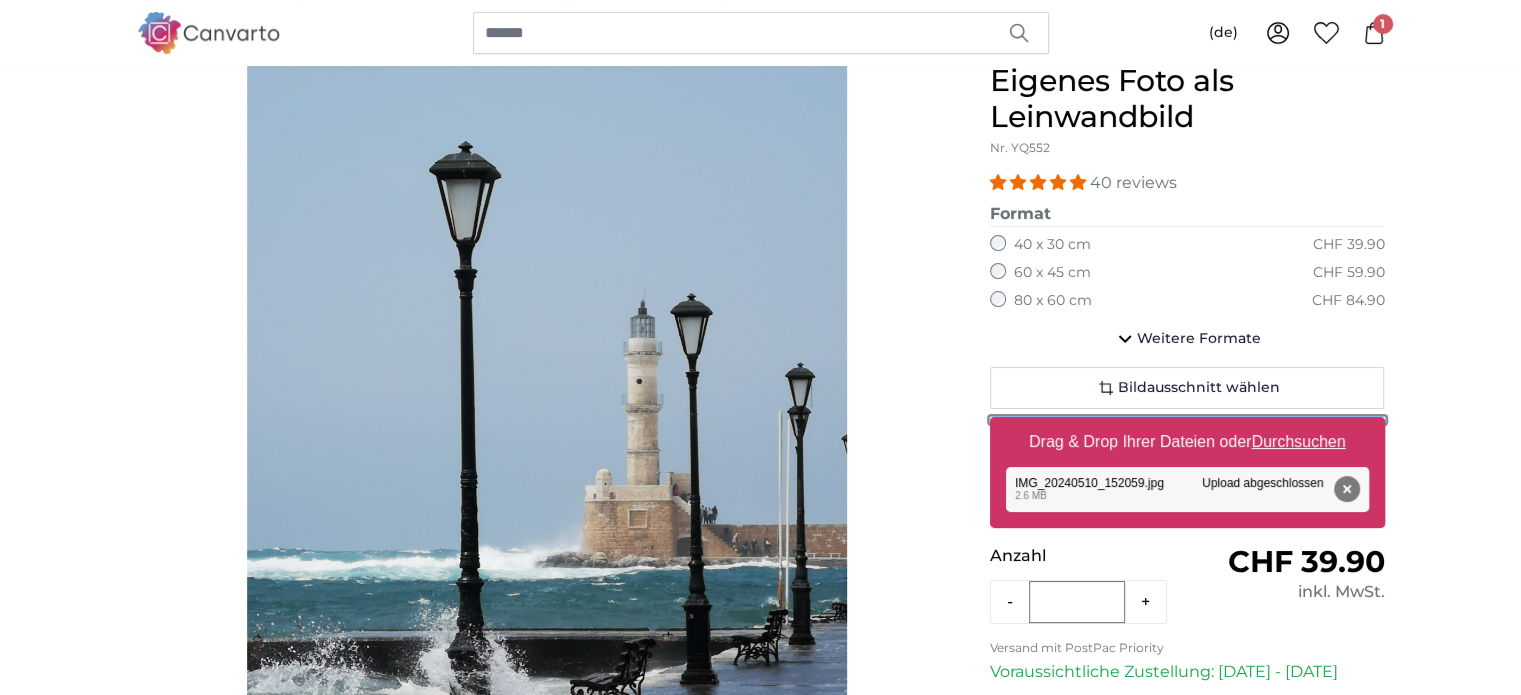 scroll, scrollTop: 274, scrollLeft: 0, axis: vertical 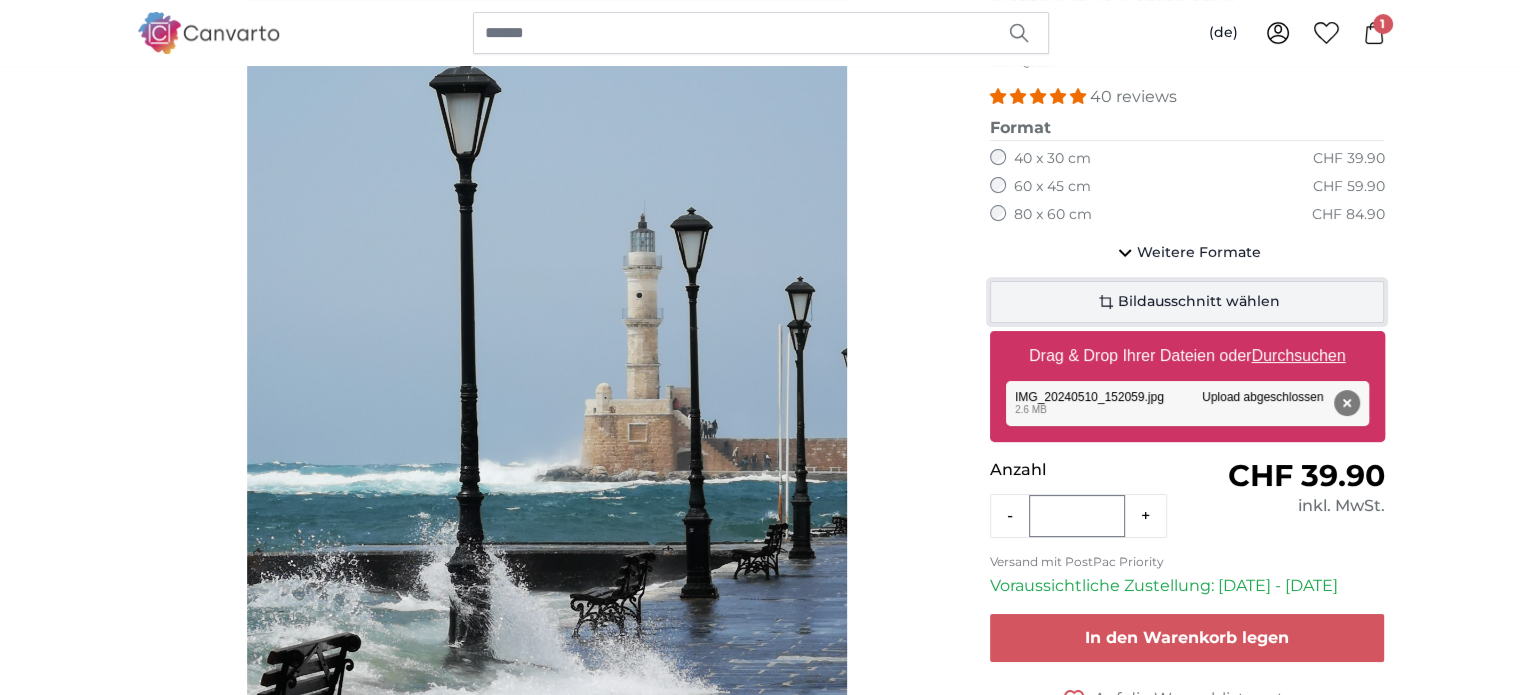 click on "Bildausschnitt wählen" 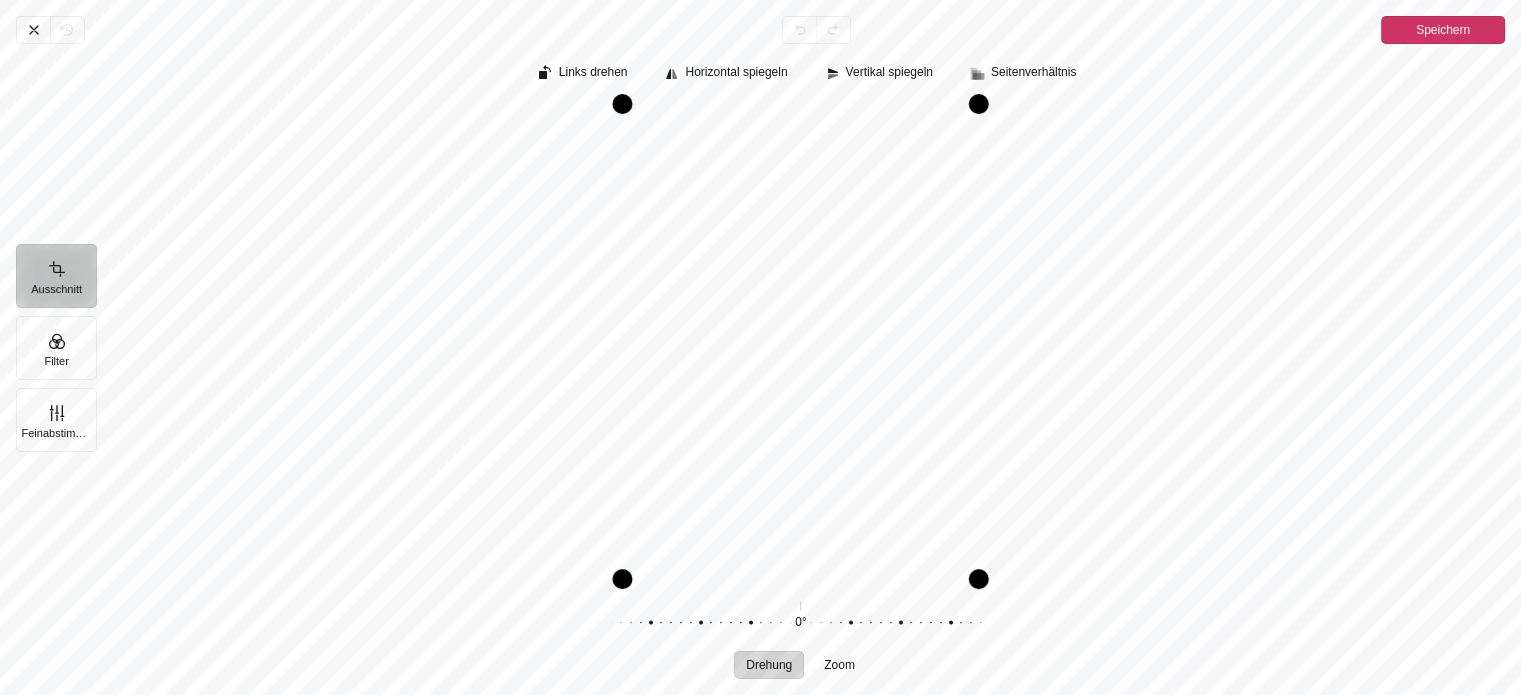 drag, startPoint x: 844, startPoint y: 418, endPoint x: 920, endPoint y: 327, distance: 118.56222 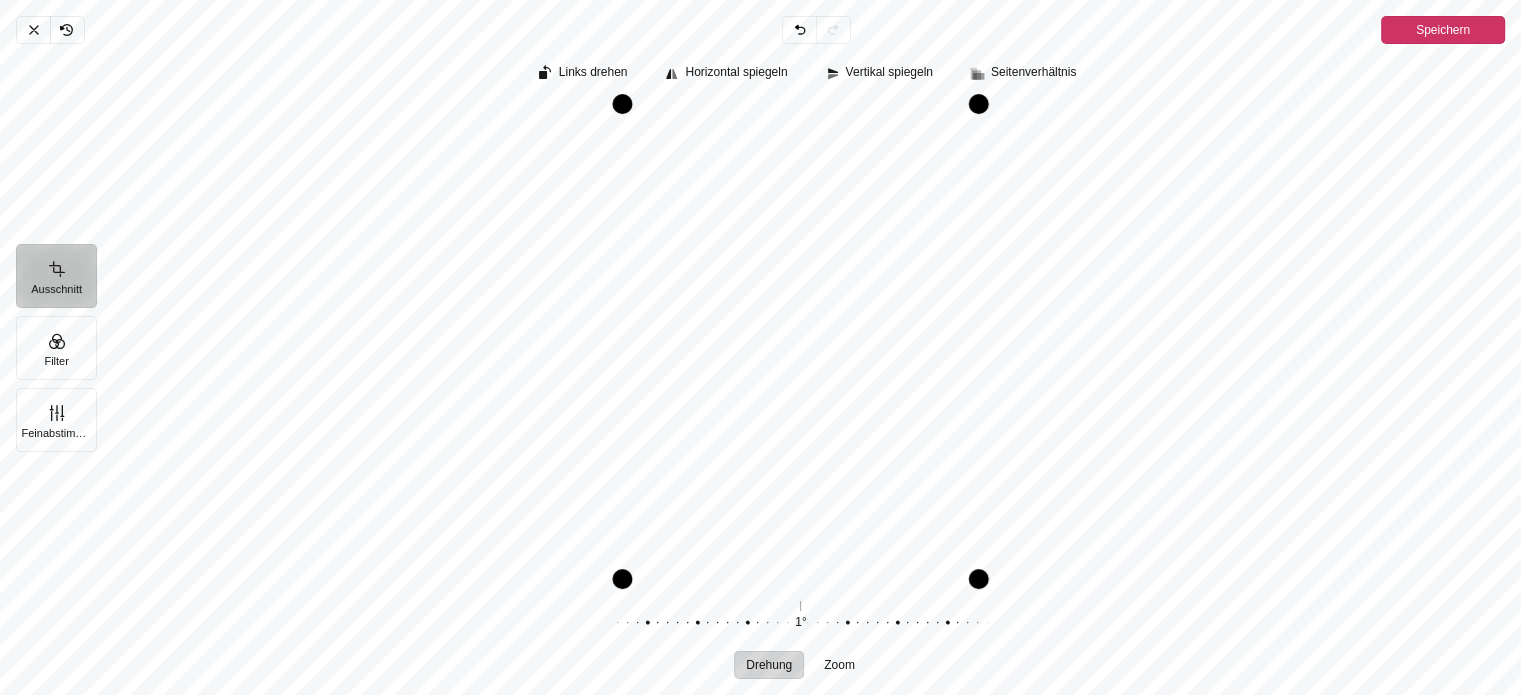 click at bounding box center [787, 623] 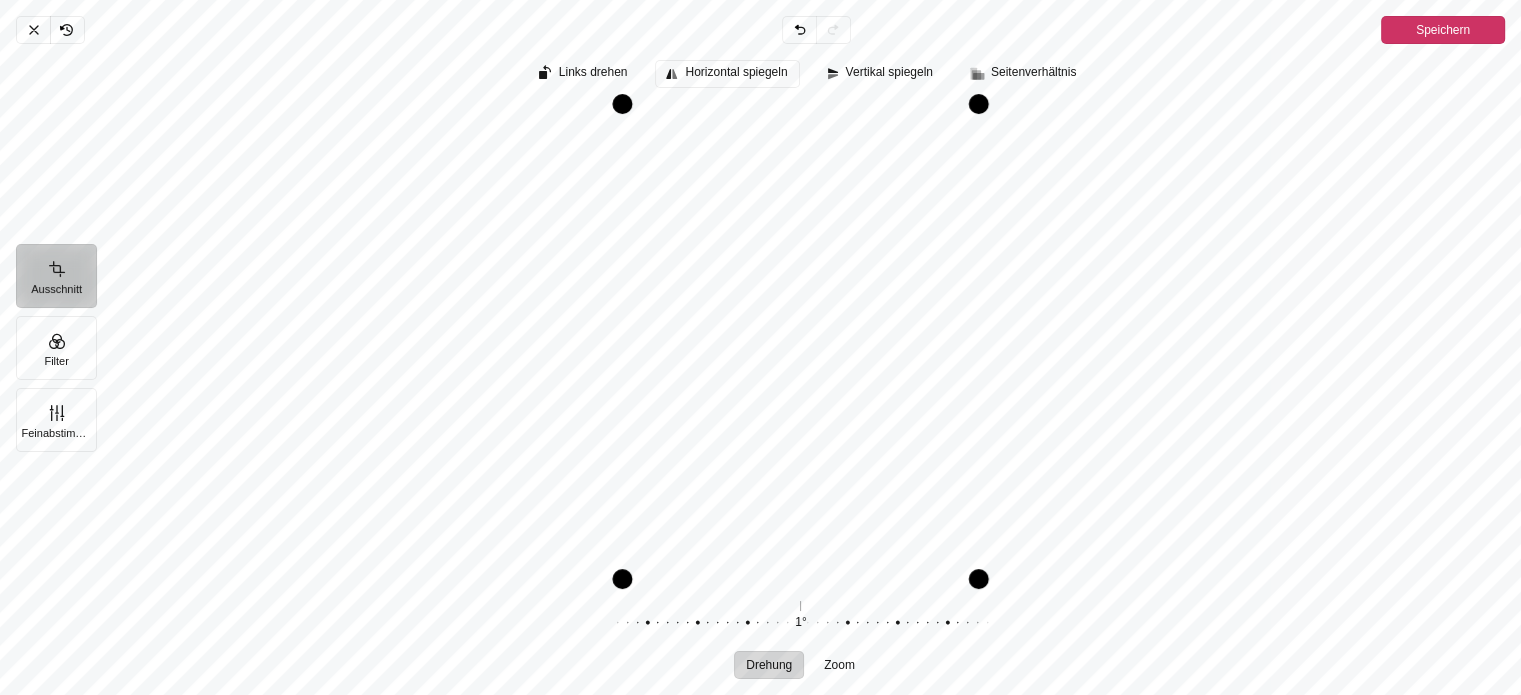 click on "Horizontal spiegeln" at bounding box center (736, 72) 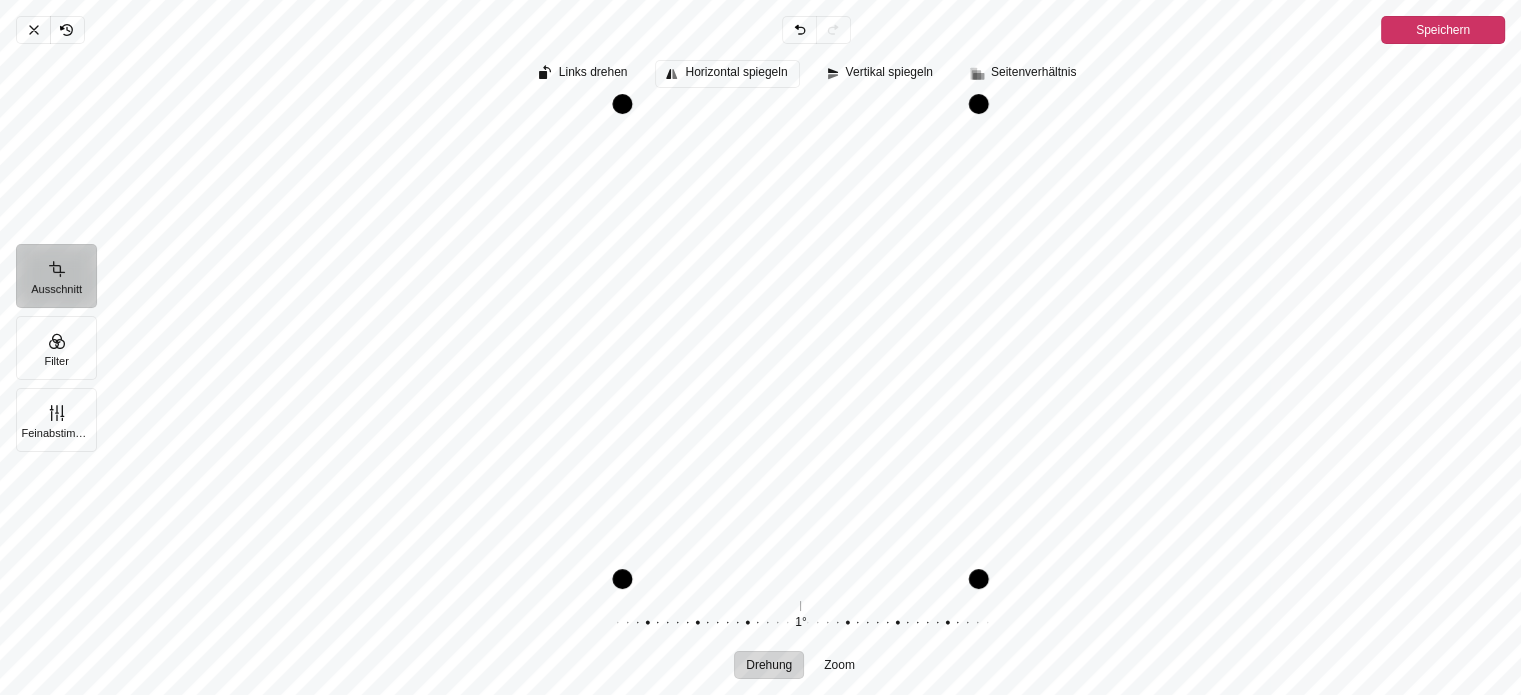 click on "Horizontal spiegeln" at bounding box center [736, 72] 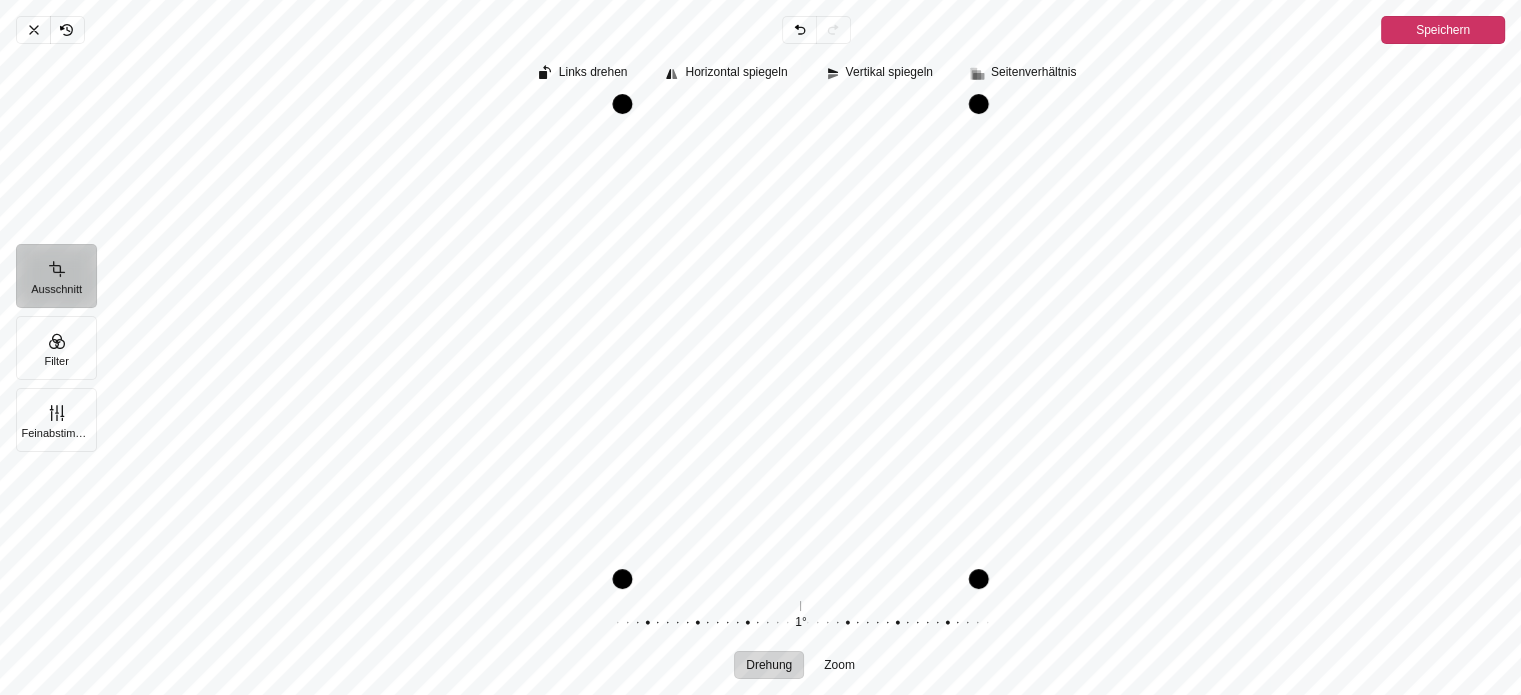 click on "Speichern" at bounding box center (1443, 30) 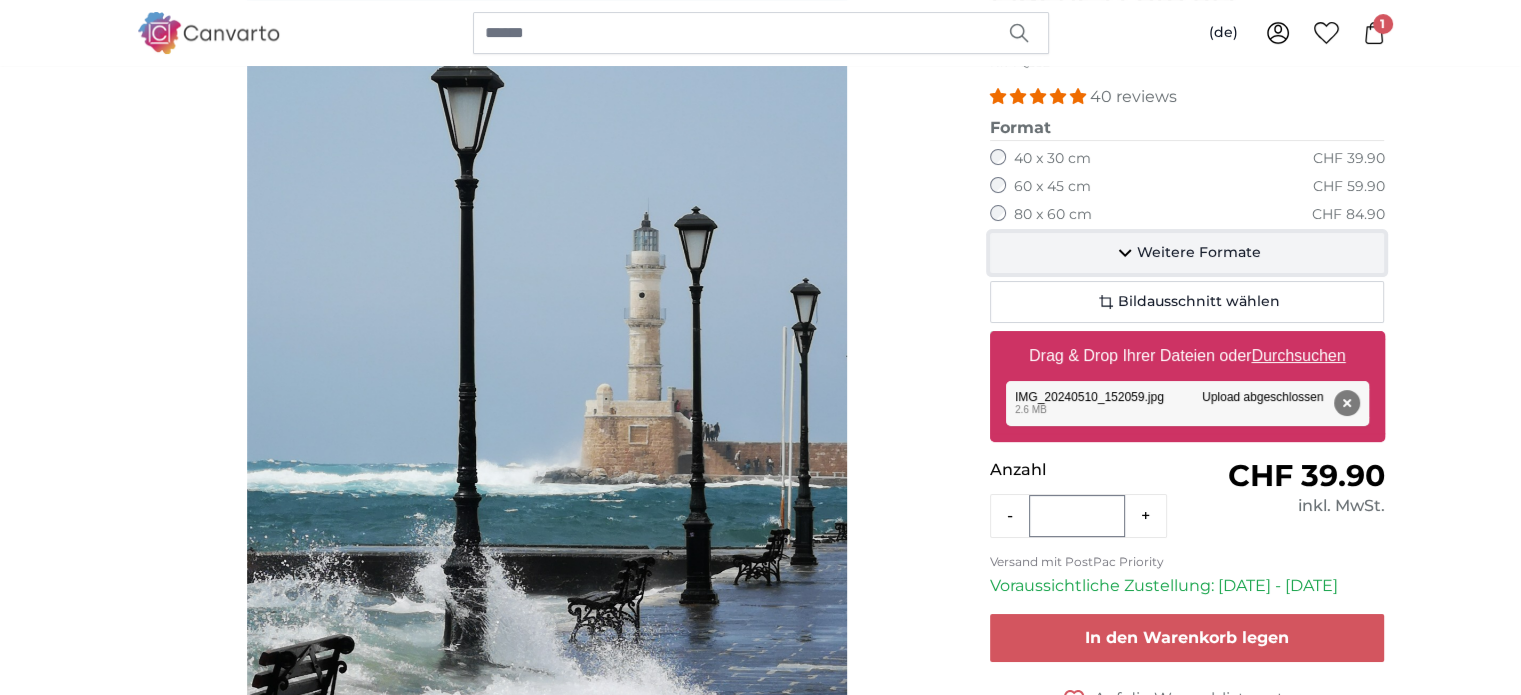 click 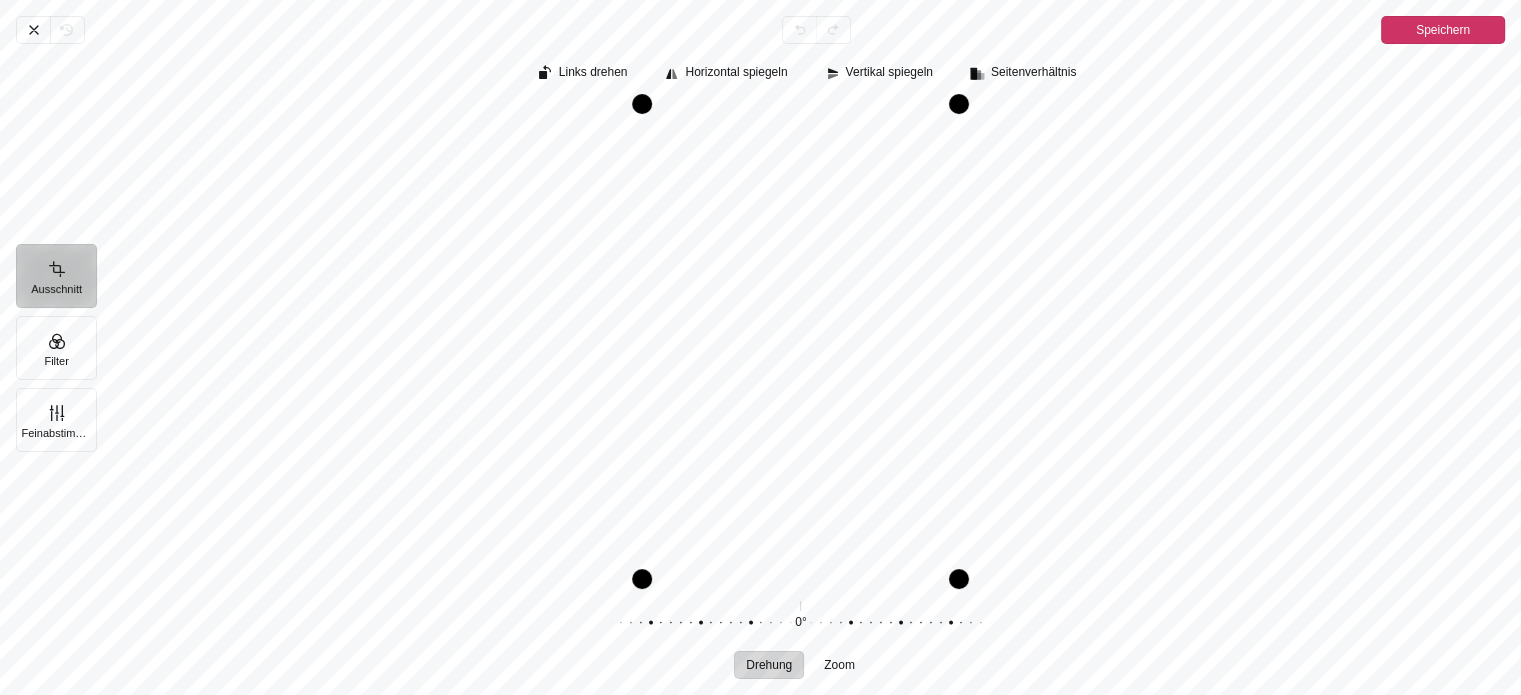 drag, startPoint x: 801, startPoint y: 351, endPoint x: 821, endPoint y: 366, distance: 25 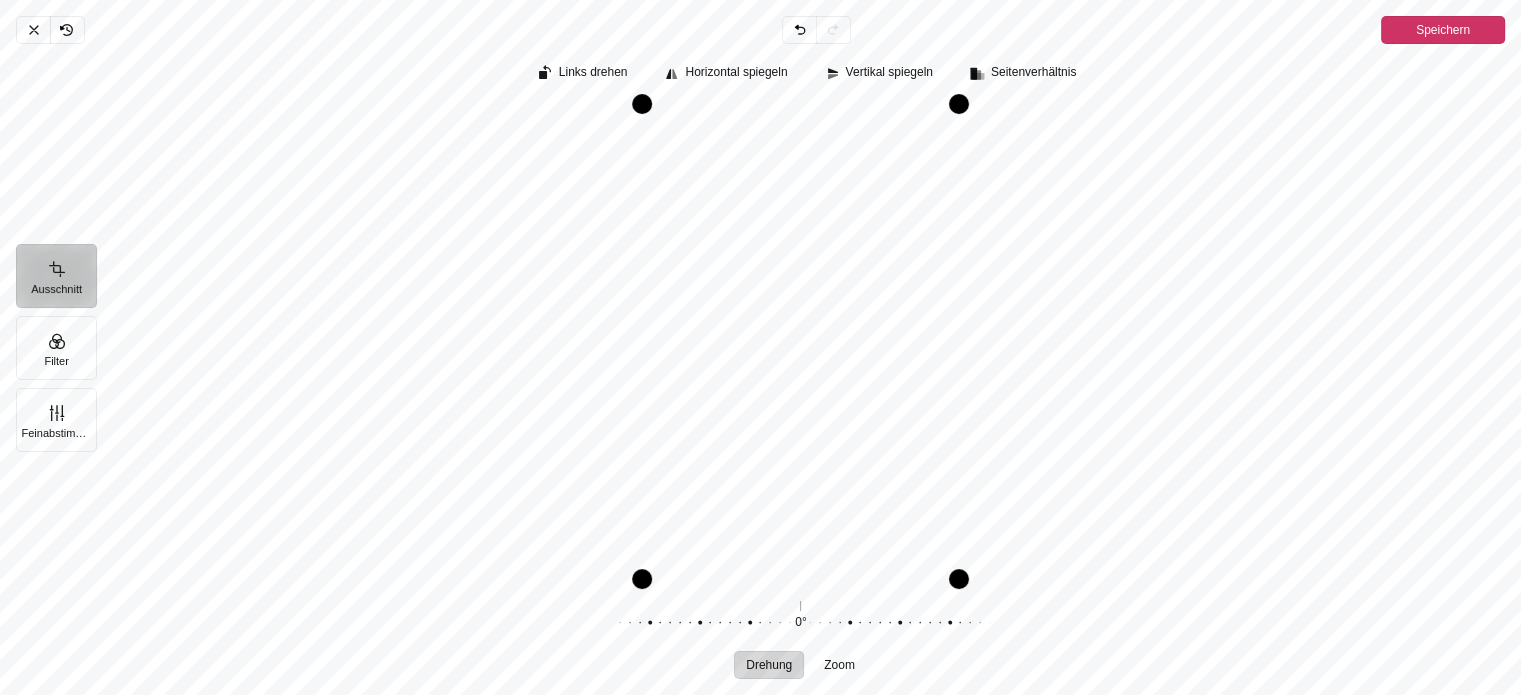 click at bounding box center (790, 623) 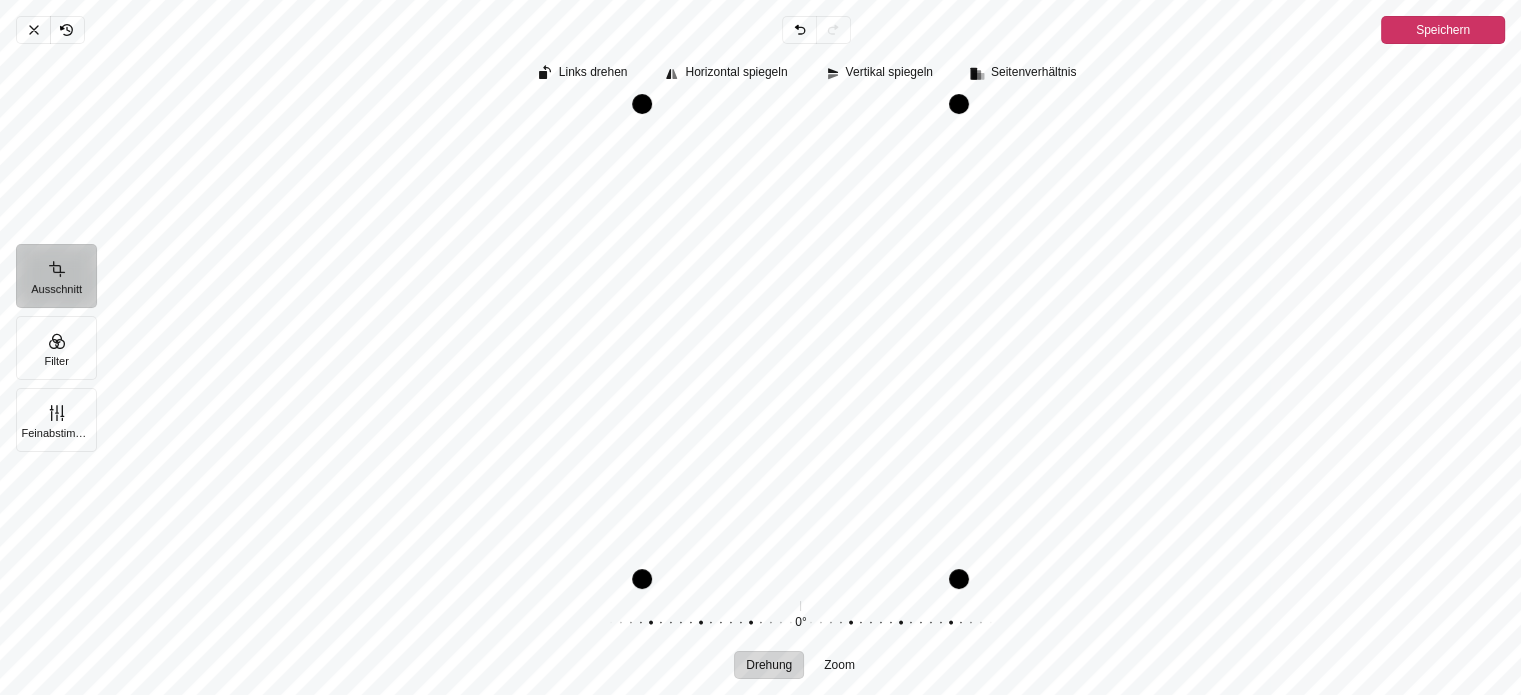 click at bounding box center (800, 341) 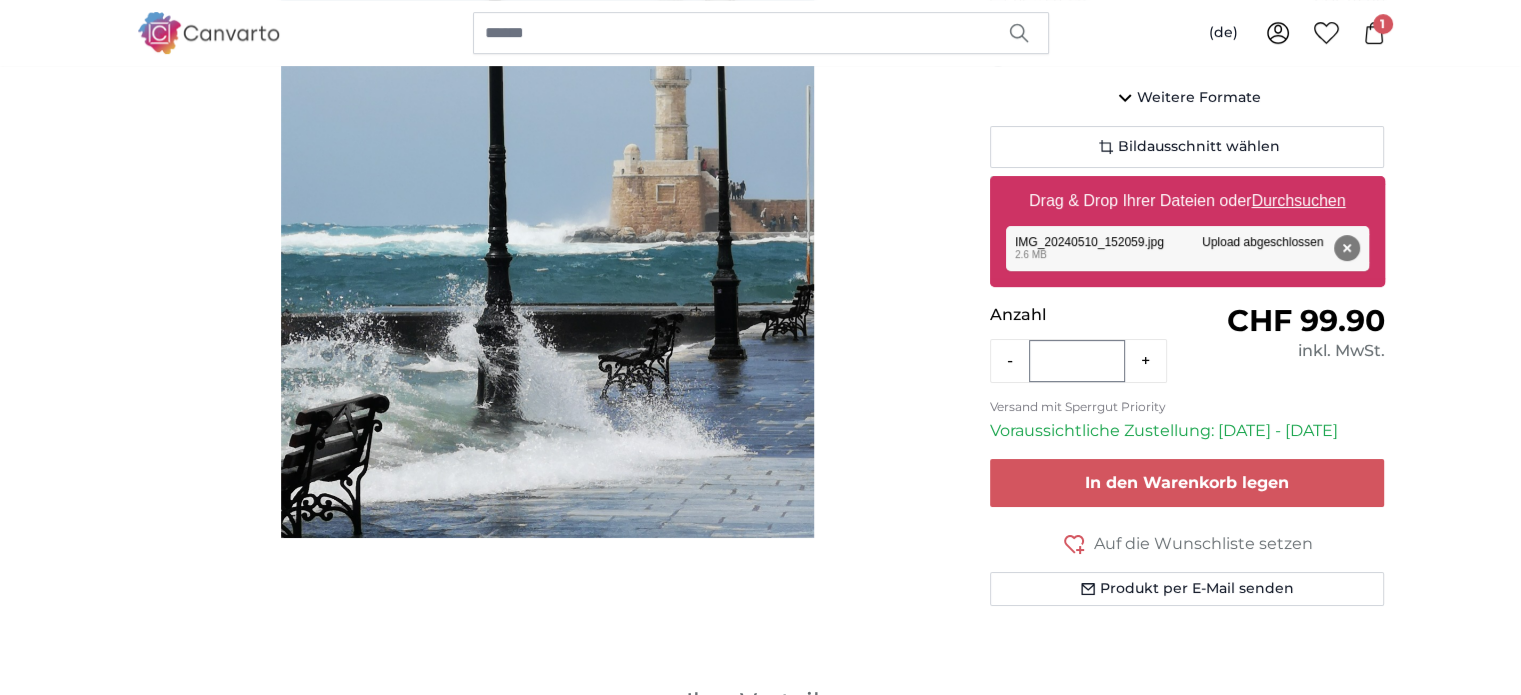 scroll, scrollTop: 538, scrollLeft: 0, axis: vertical 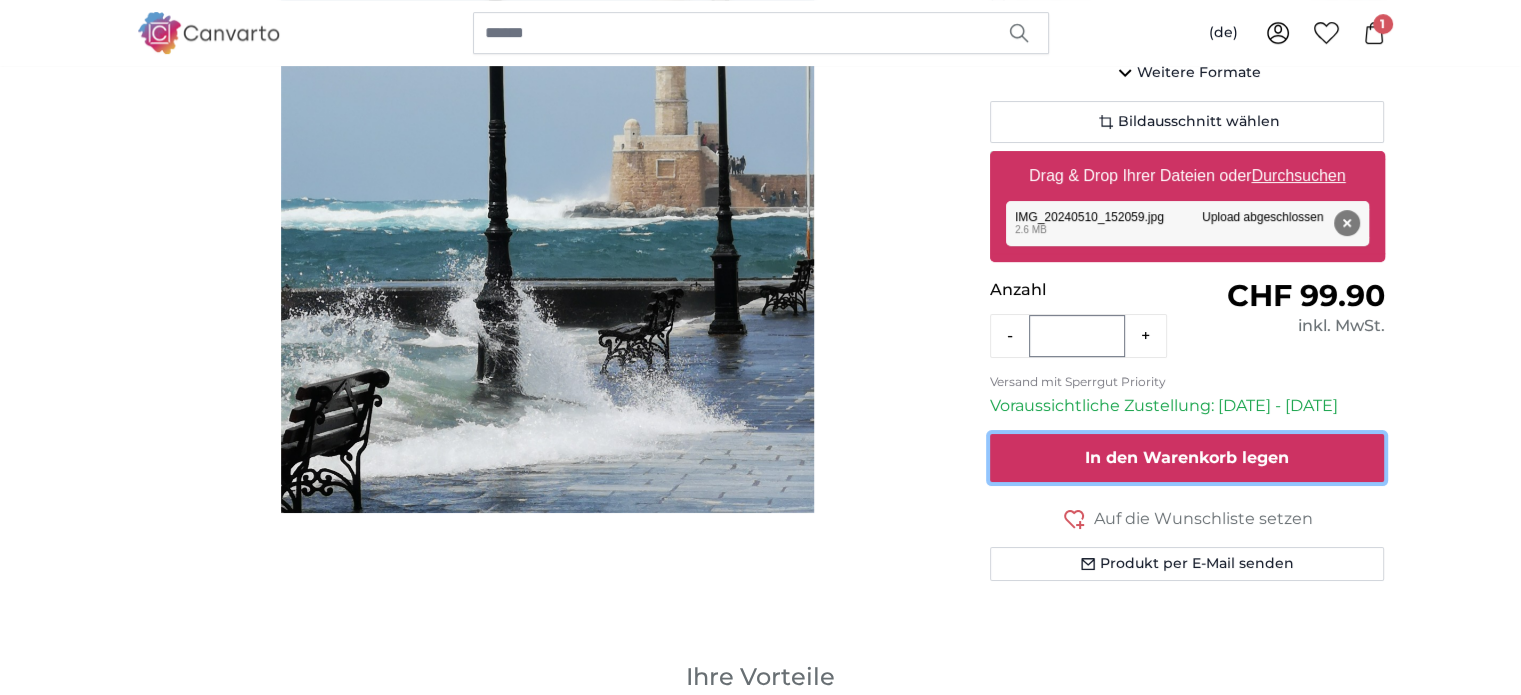 click on "In den Warenkorb legen" at bounding box center (1187, 457) 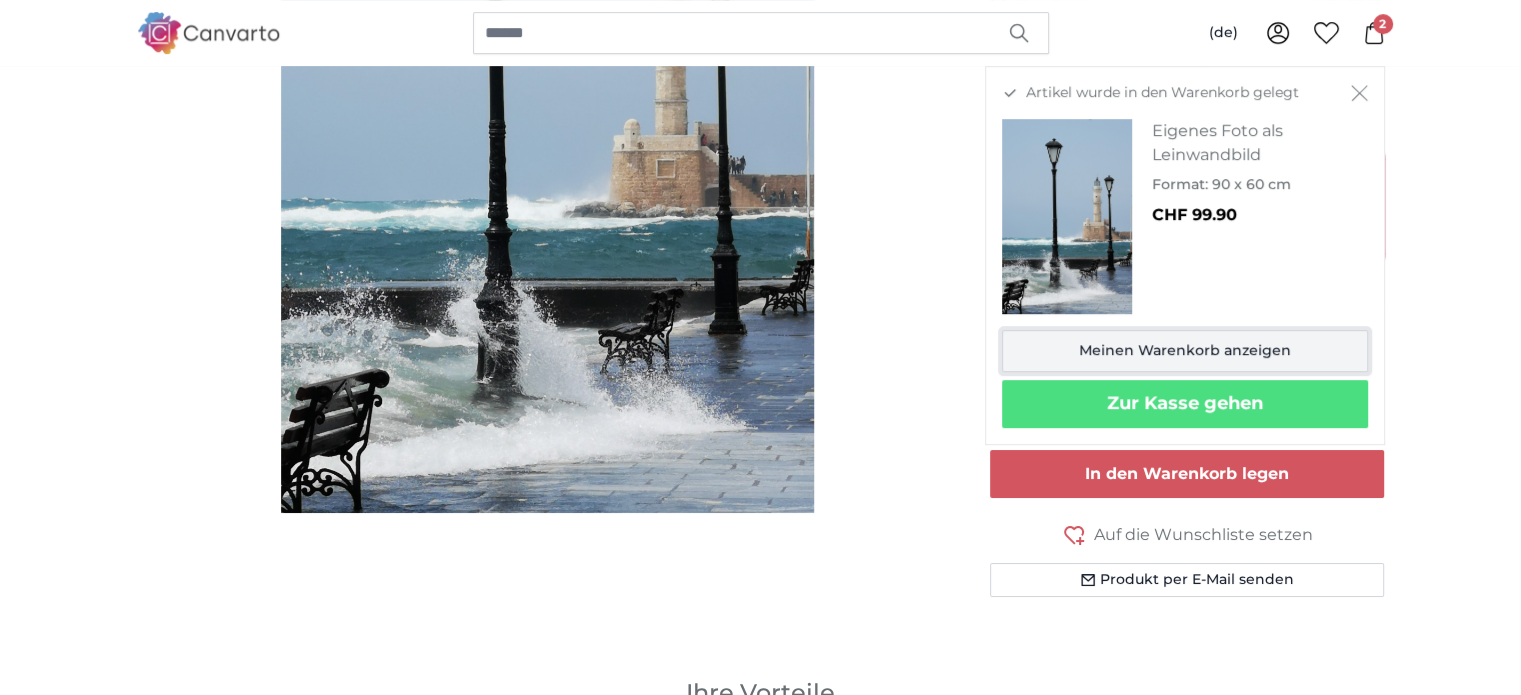 click on "Meinen Warenkorb anzeigen" at bounding box center [1185, 351] 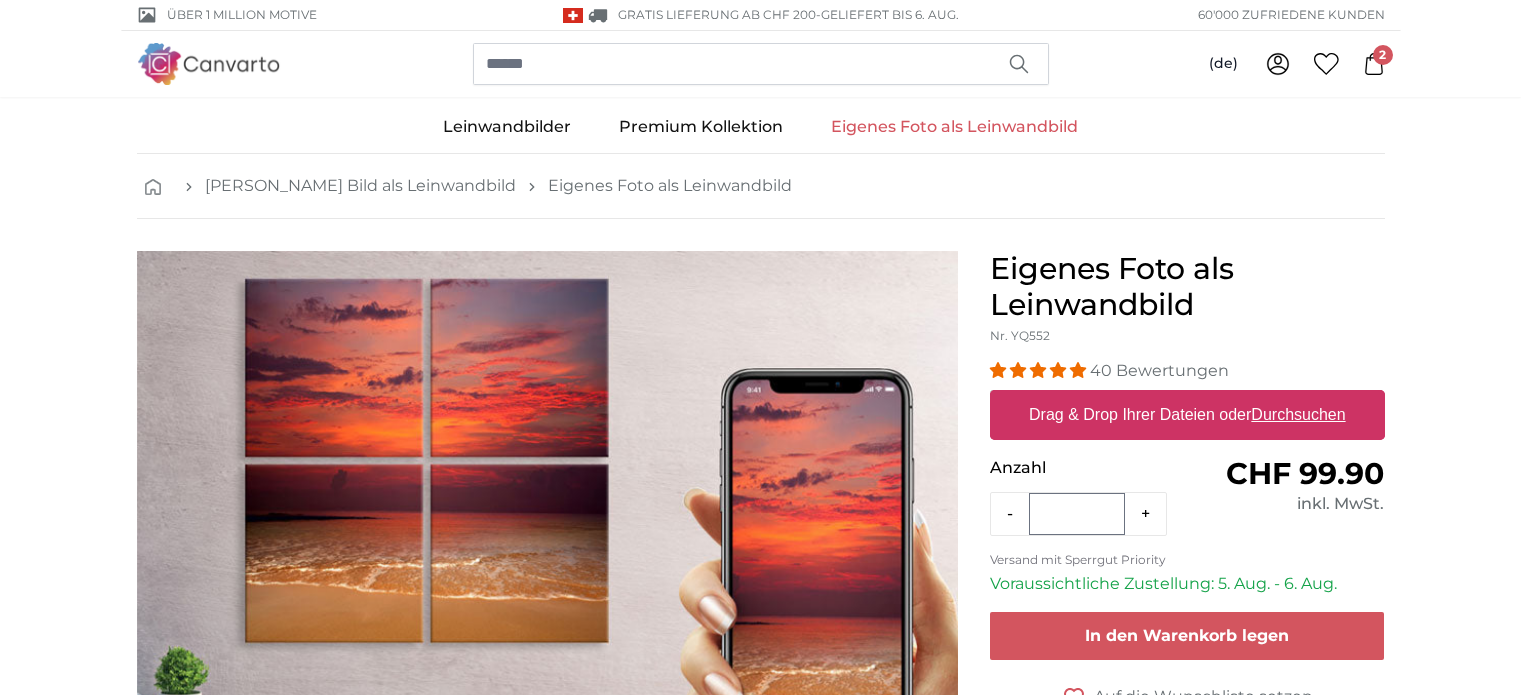 scroll, scrollTop: 0, scrollLeft: 0, axis: both 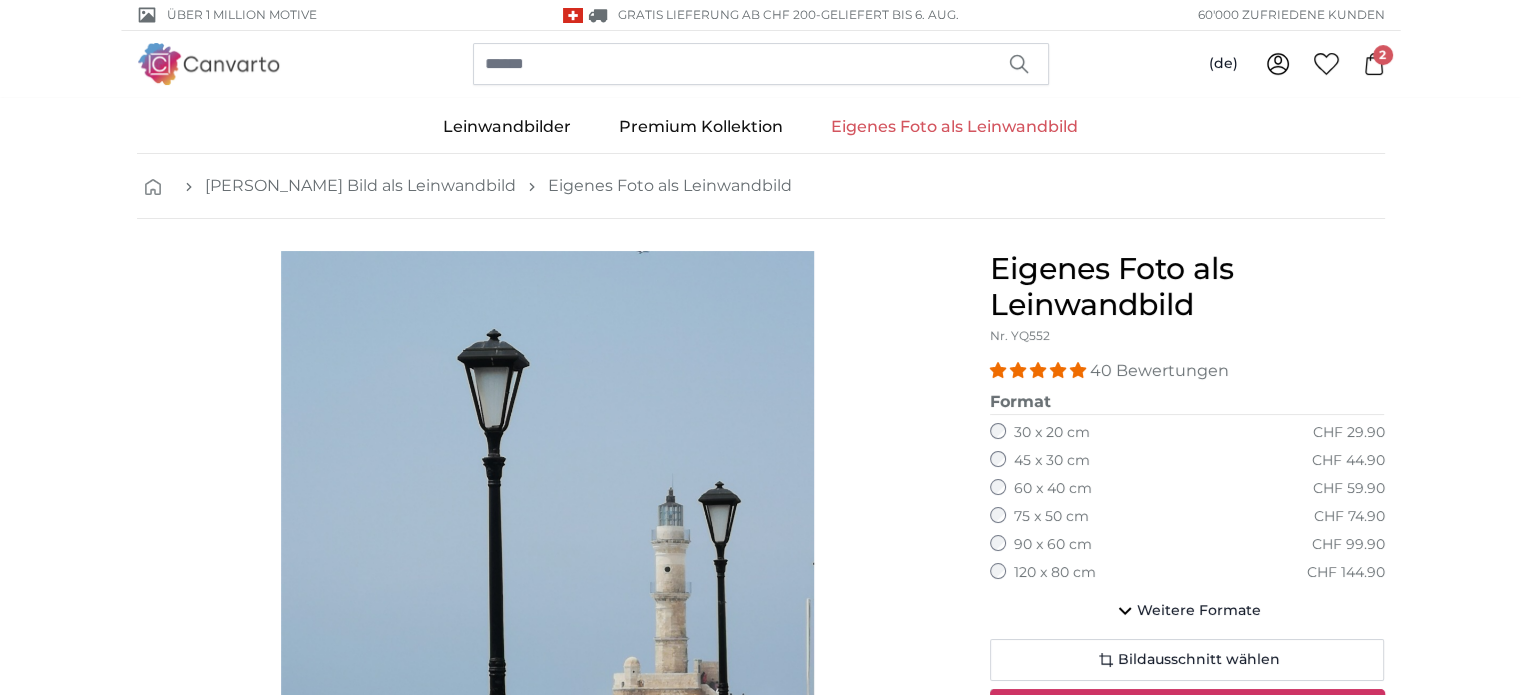 click on "Eigenes Foto als Leinwandbild" at bounding box center [954, 127] 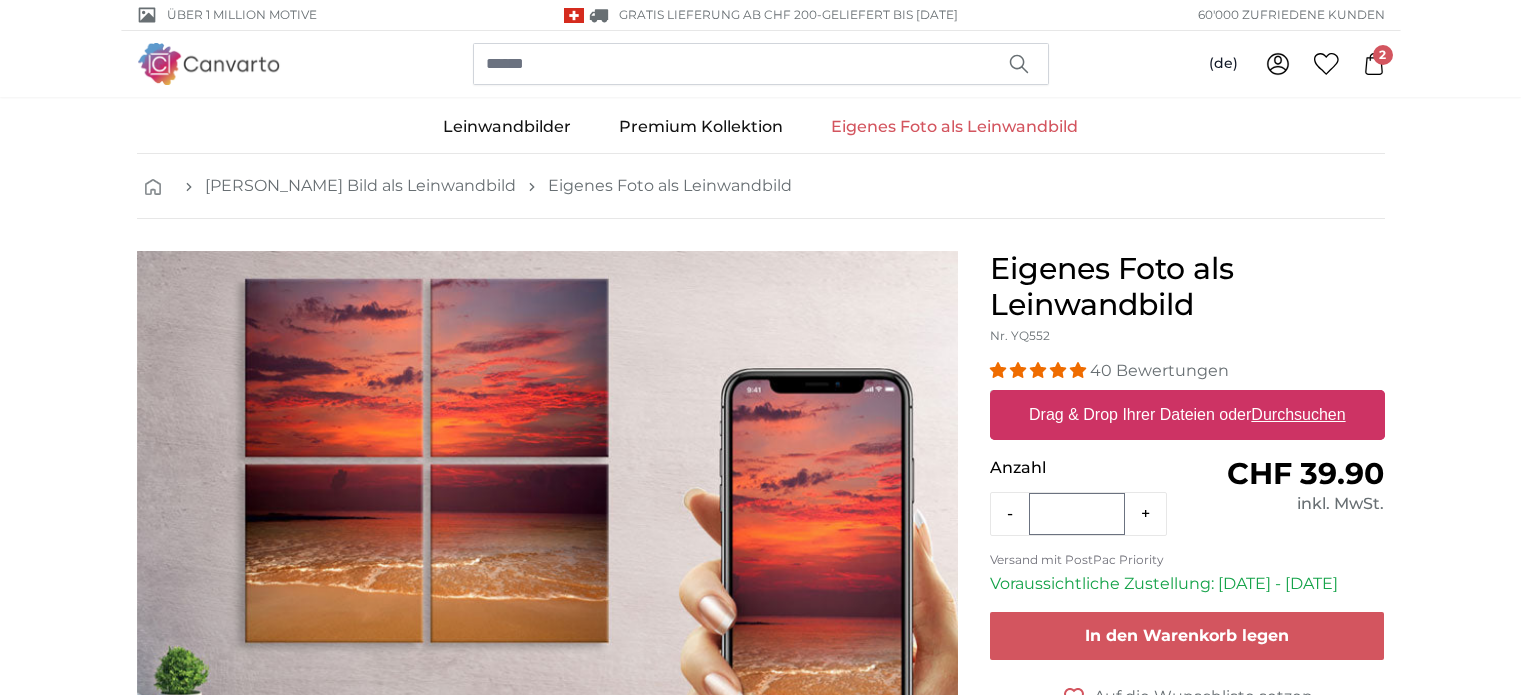 scroll, scrollTop: 0, scrollLeft: 0, axis: both 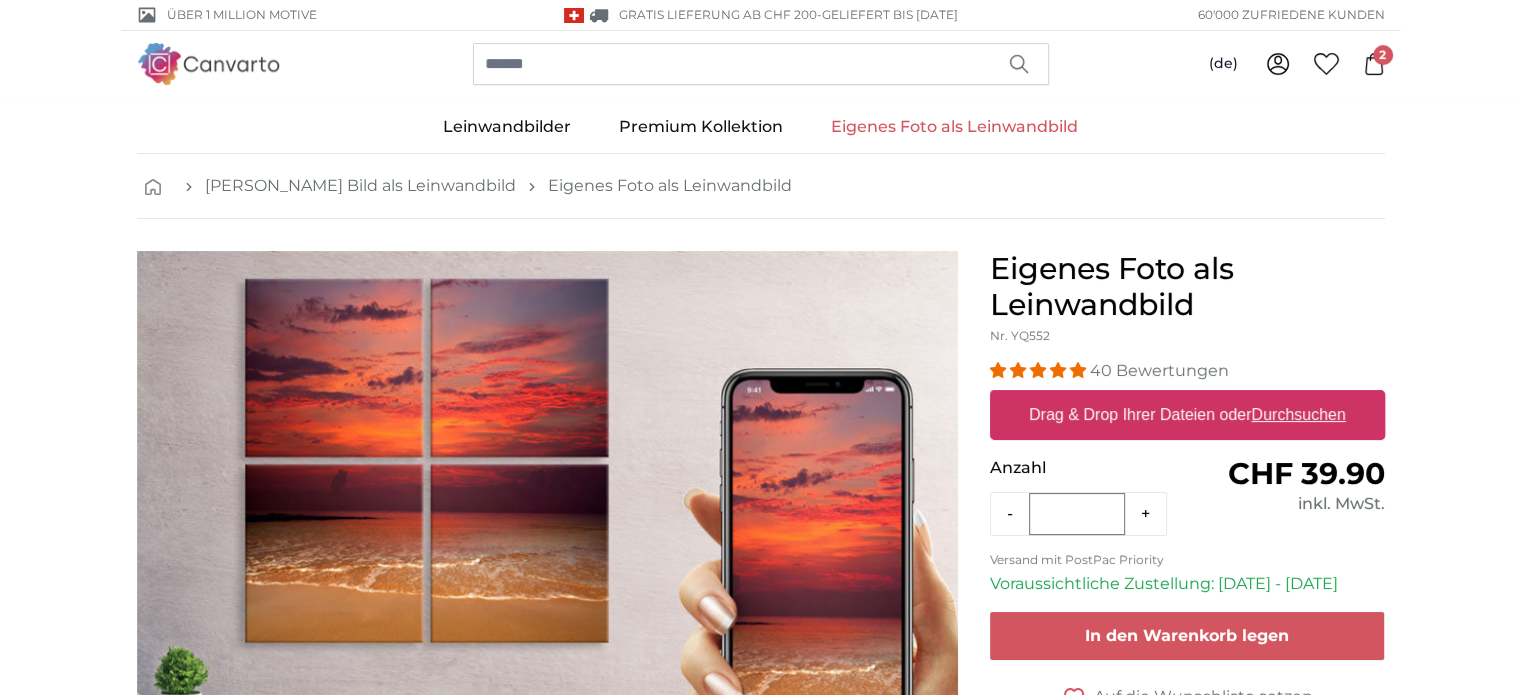 click on "Durchsuchen" at bounding box center [1298, 414] 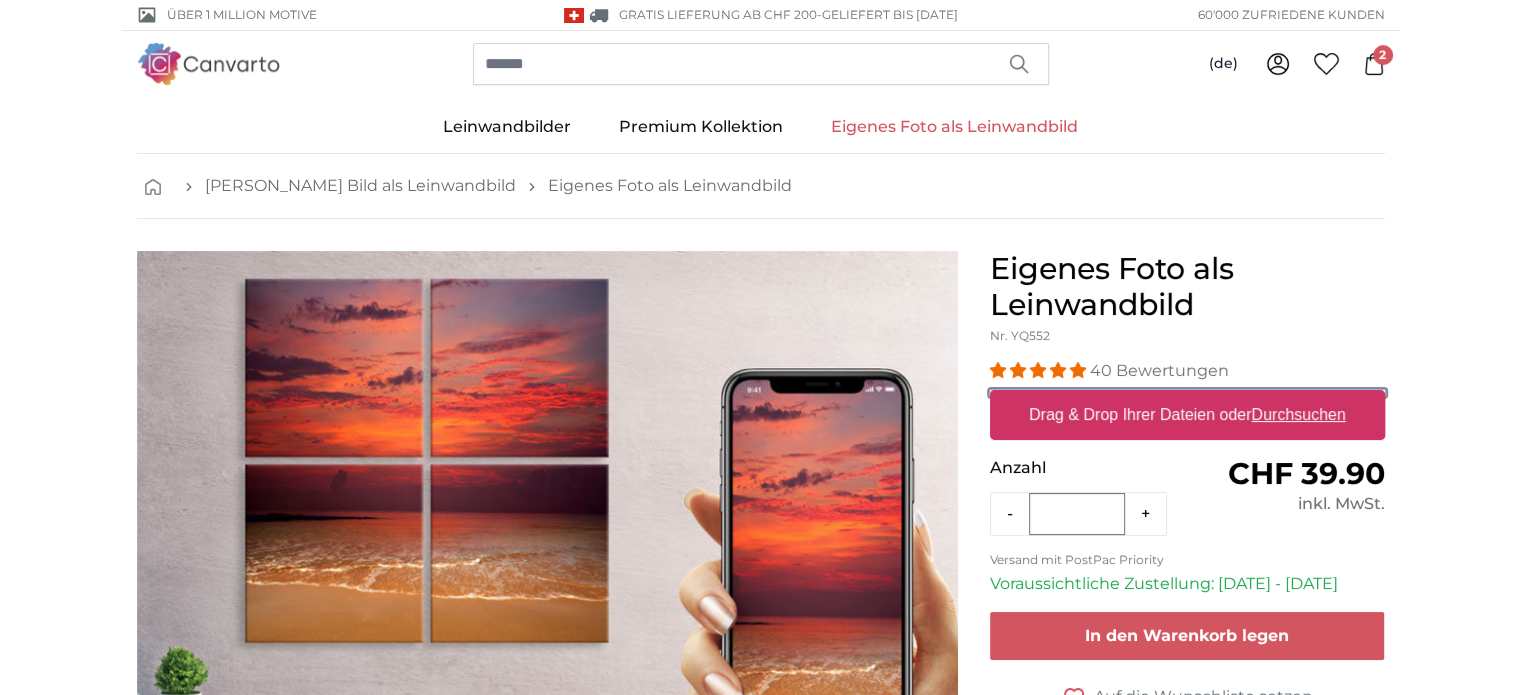 click on "Drag & Drop Ihrer Dateien oder  Durchsuchen" at bounding box center [1187, 393] 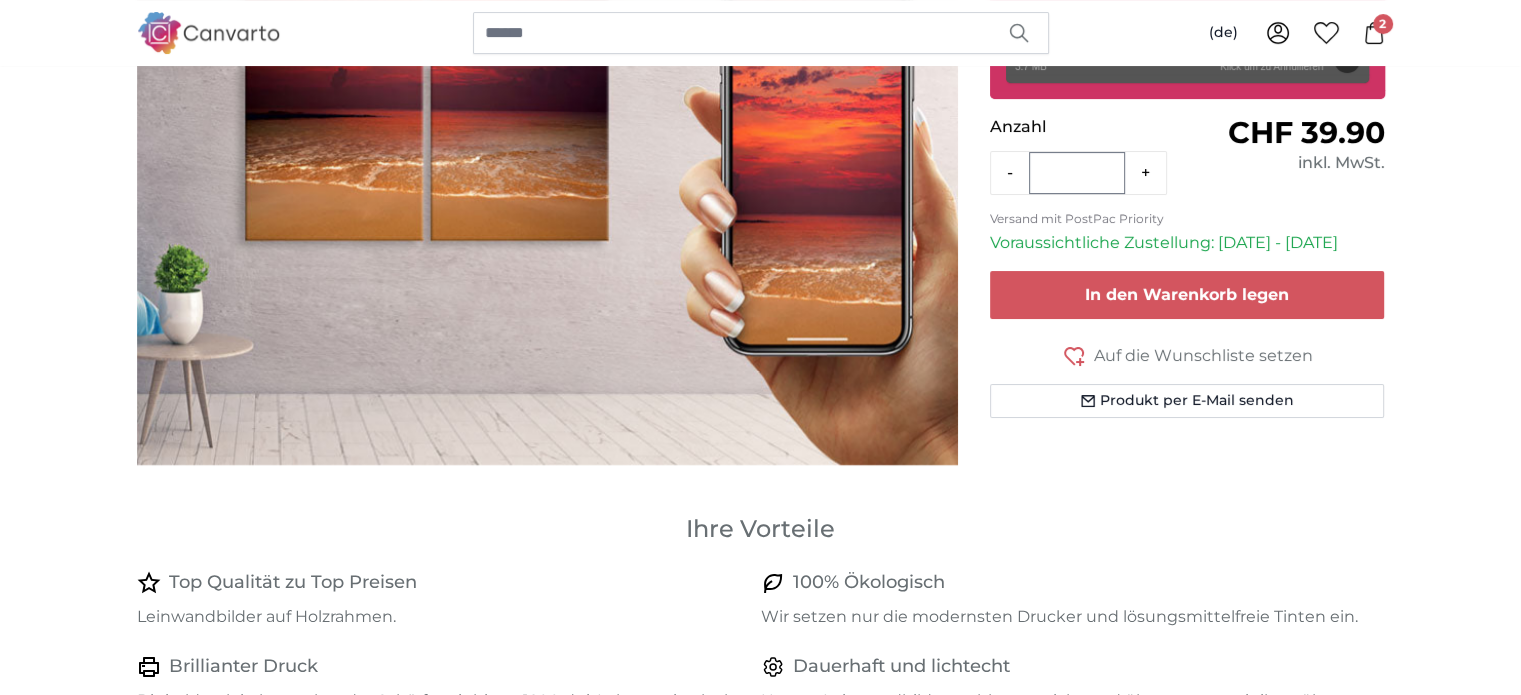 scroll, scrollTop: 429, scrollLeft: 0, axis: vertical 